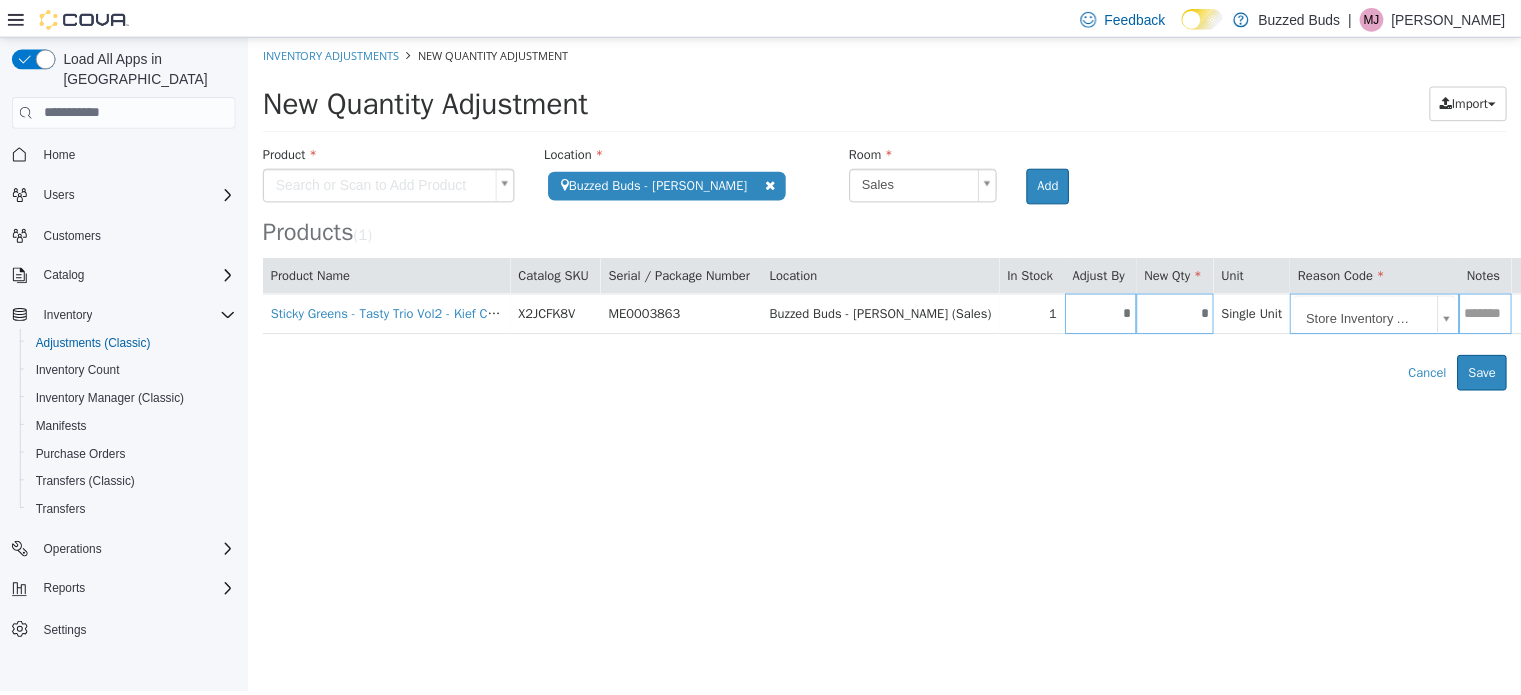 scroll, scrollTop: 0, scrollLeft: 0, axis: both 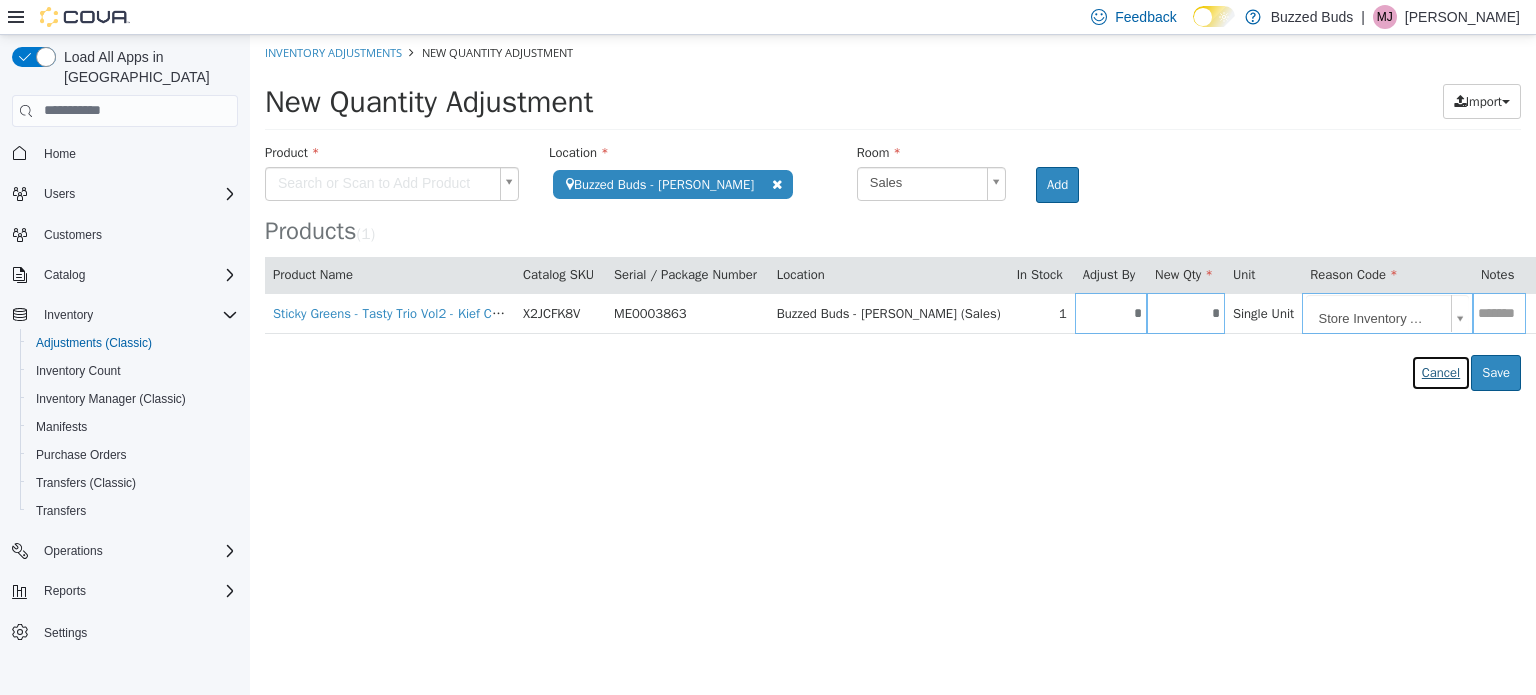 click on "Cancel" at bounding box center [1441, 372] 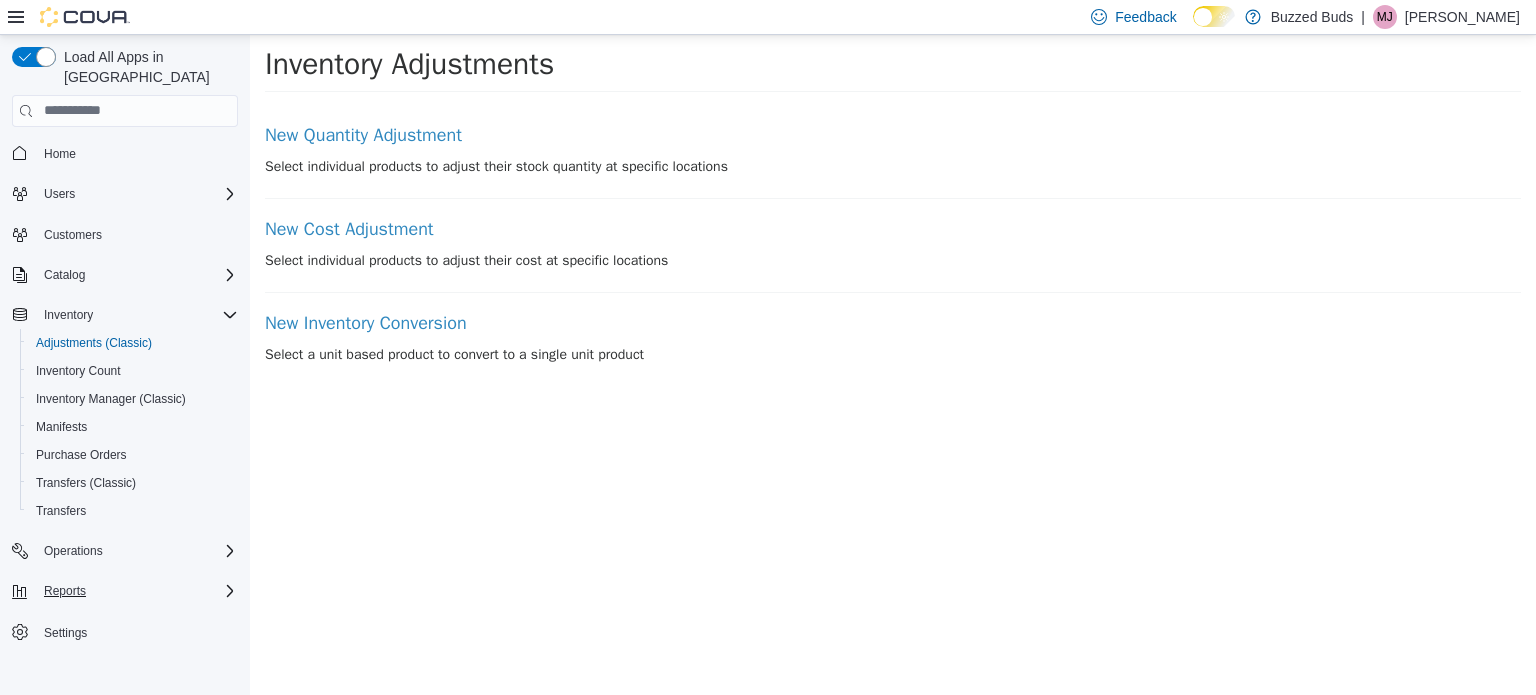 click 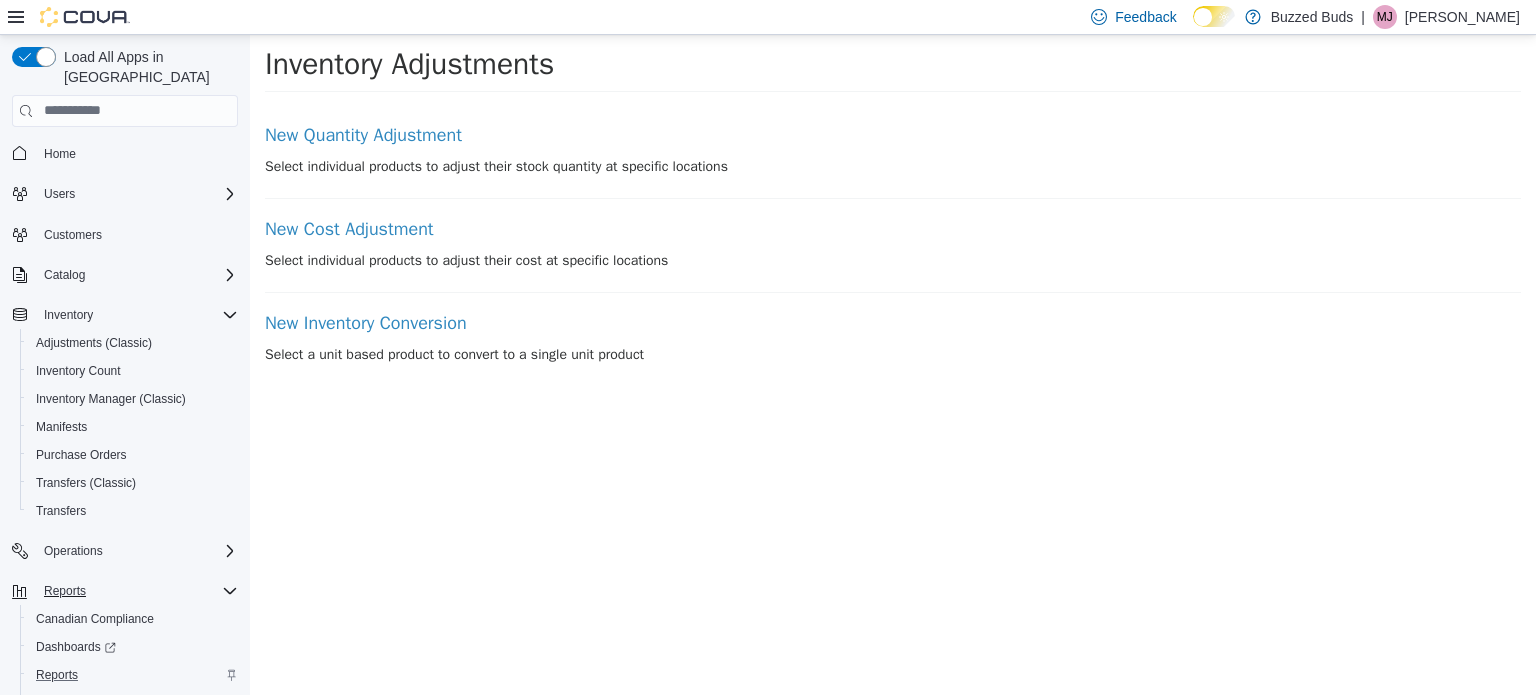 click on "Reports" at bounding box center (133, 675) 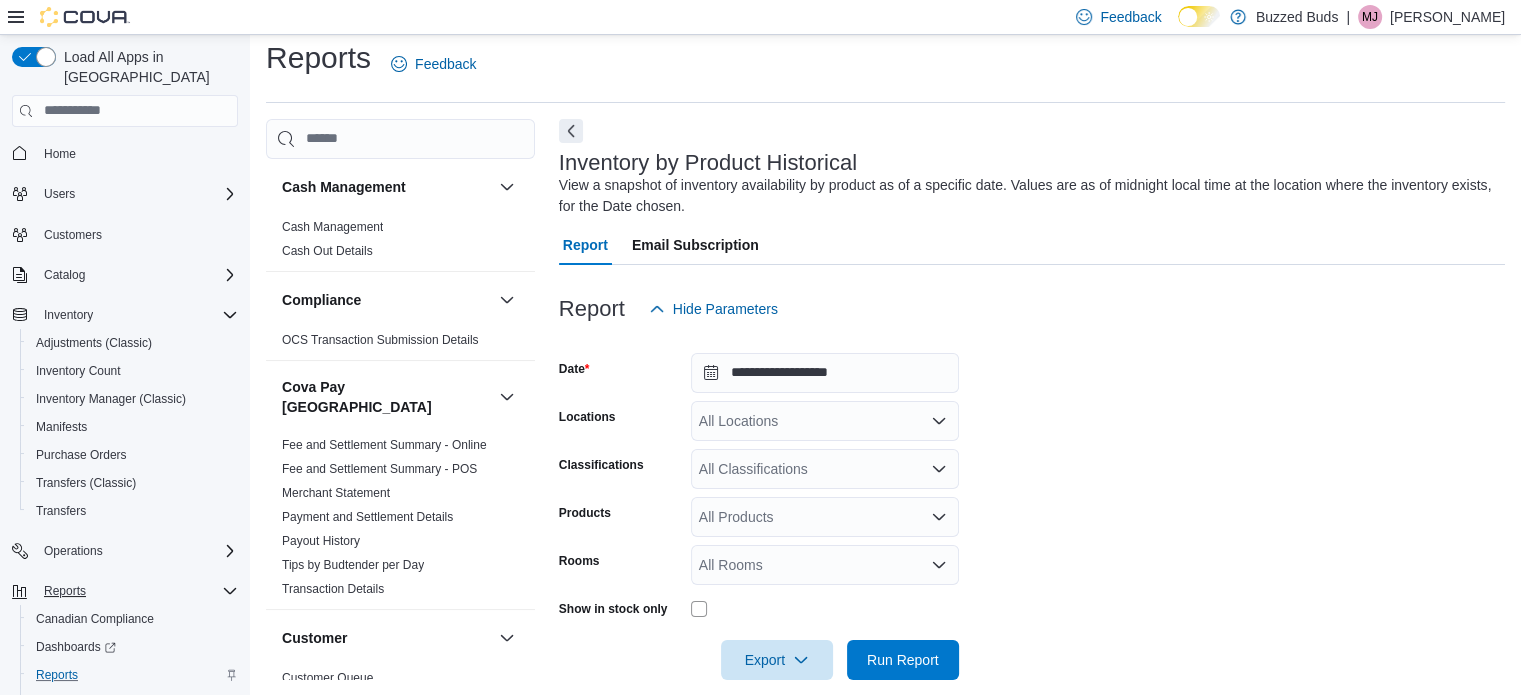 scroll, scrollTop: 37, scrollLeft: 0, axis: vertical 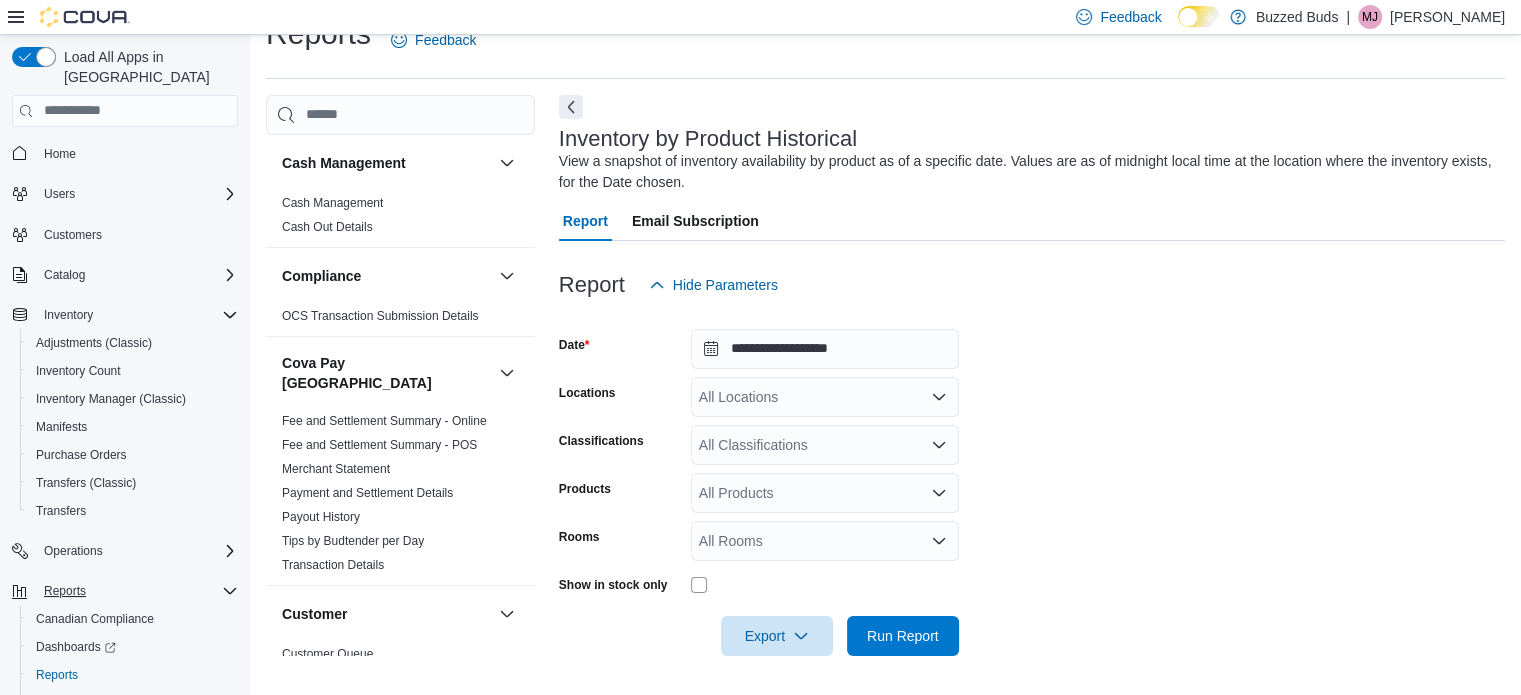 click at bounding box center [69, 17] 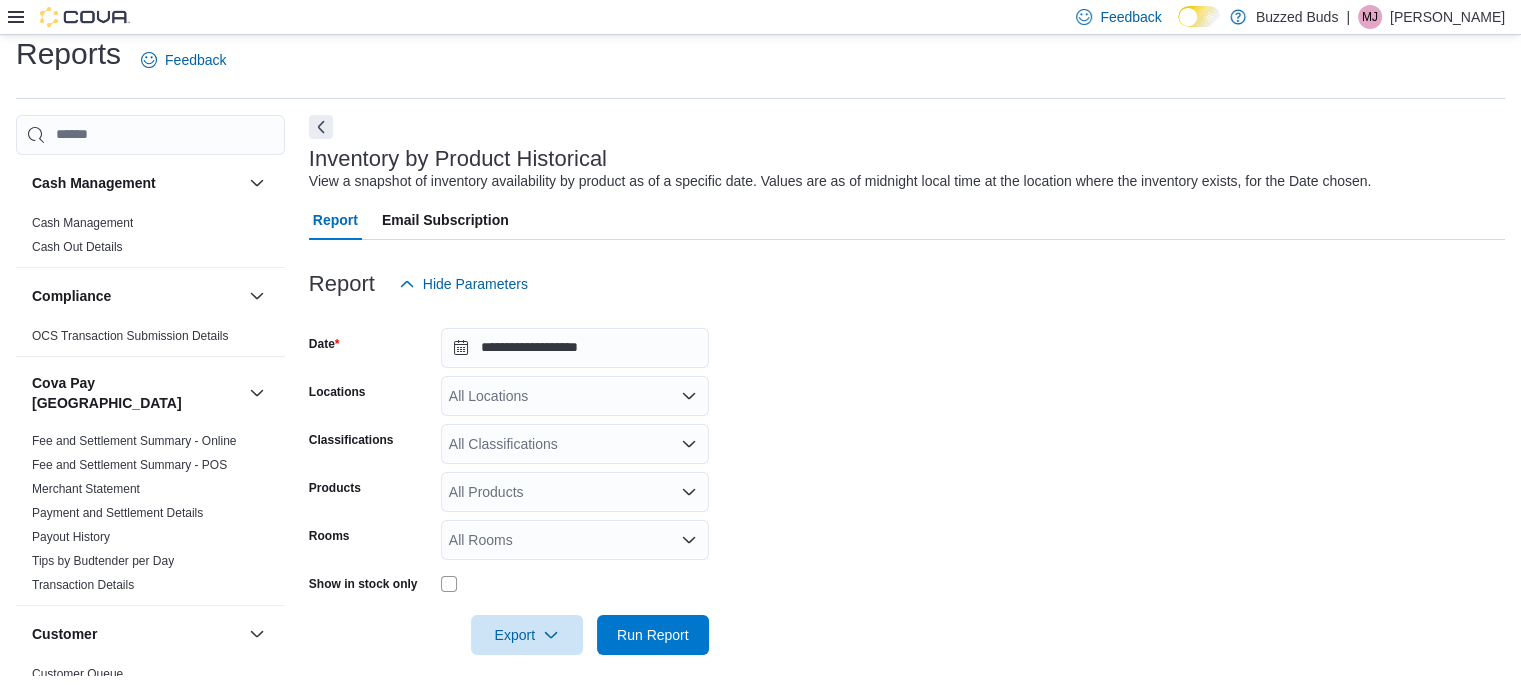 scroll, scrollTop: 16, scrollLeft: 0, axis: vertical 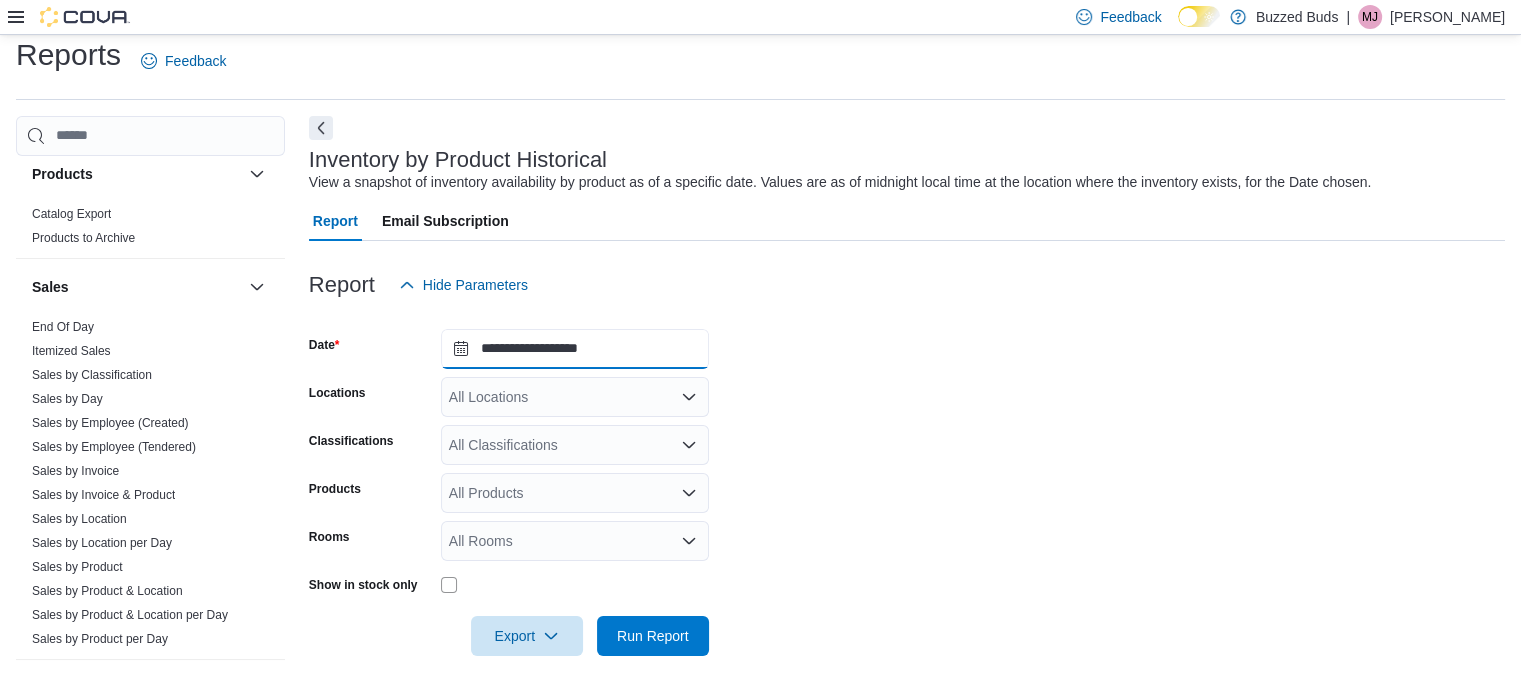 click on "**********" at bounding box center (575, 349) 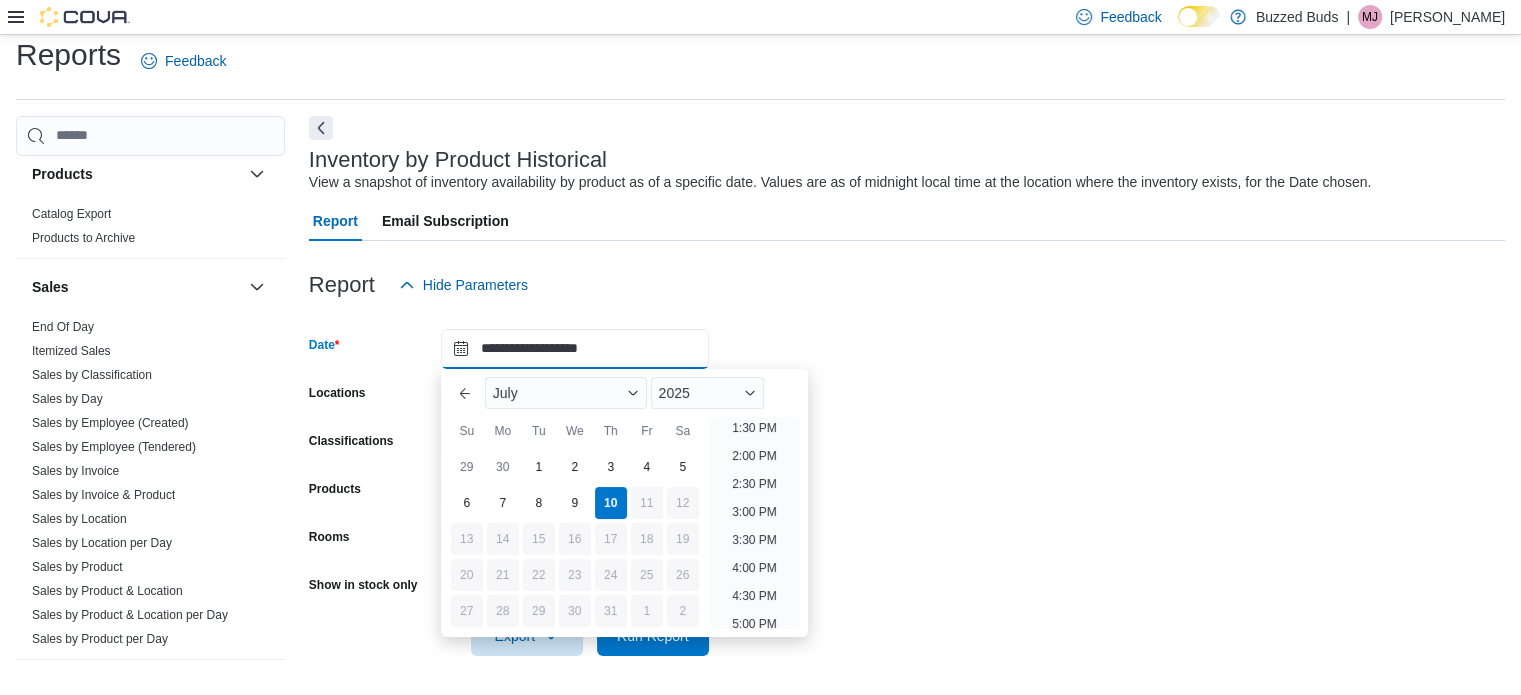 scroll, scrollTop: 764, scrollLeft: 0, axis: vertical 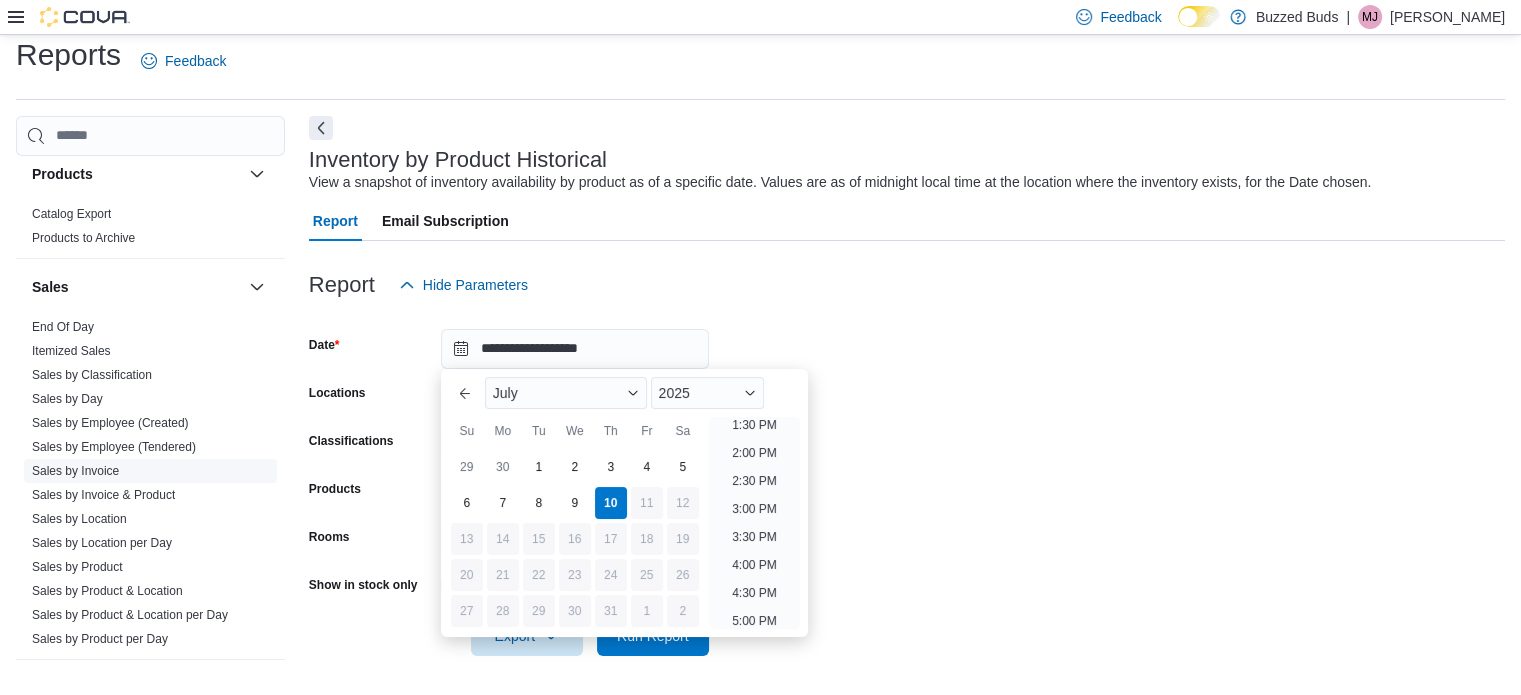 click on "Sales by Invoice" at bounding box center [150, 471] 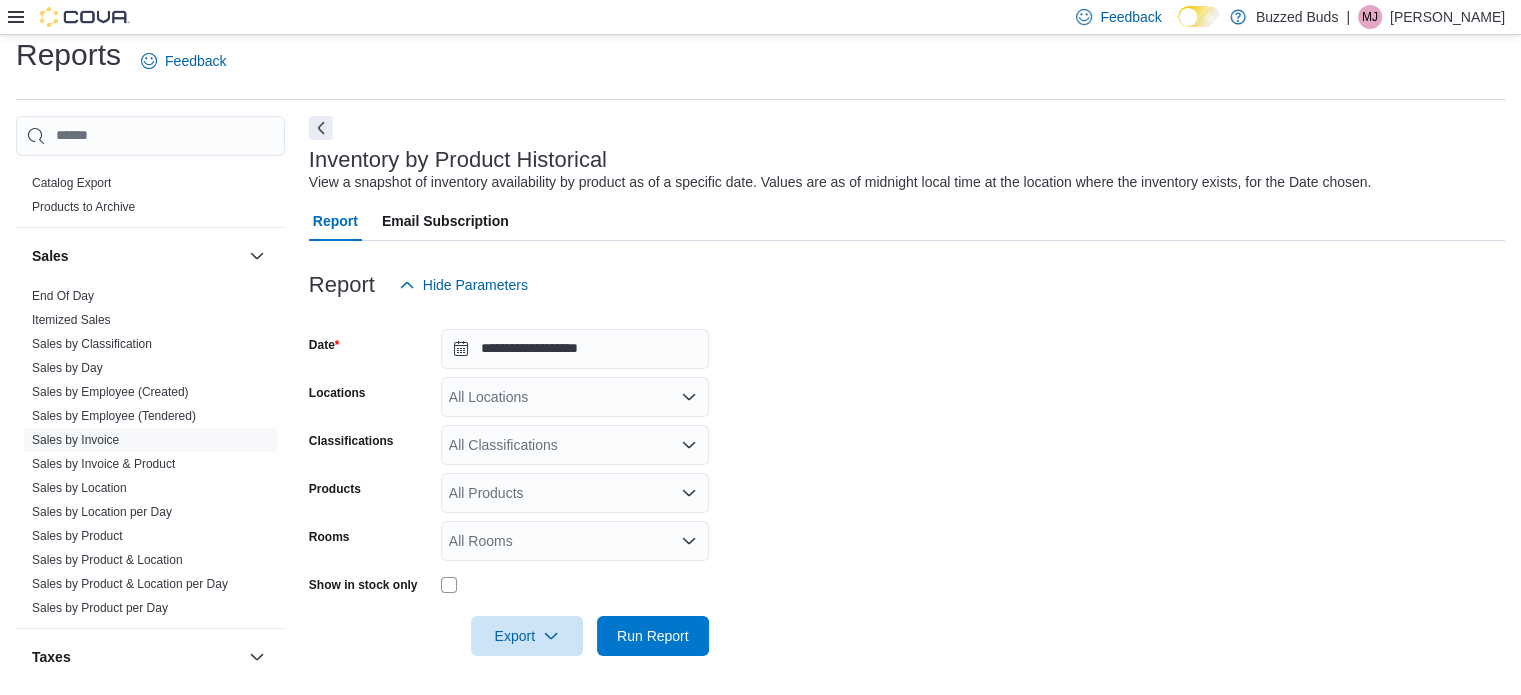 scroll, scrollTop: 1540, scrollLeft: 0, axis: vertical 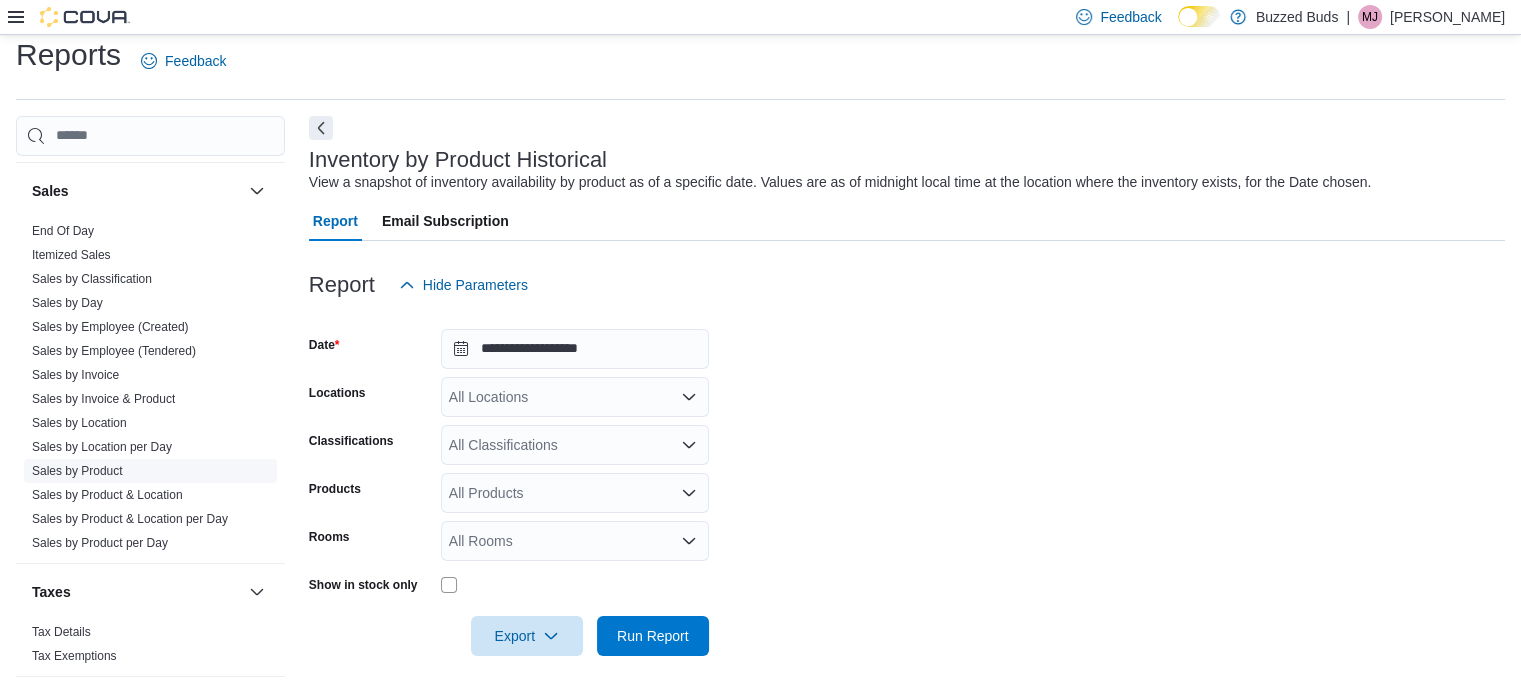 click on "Sales by Product" at bounding box center (77, 471) 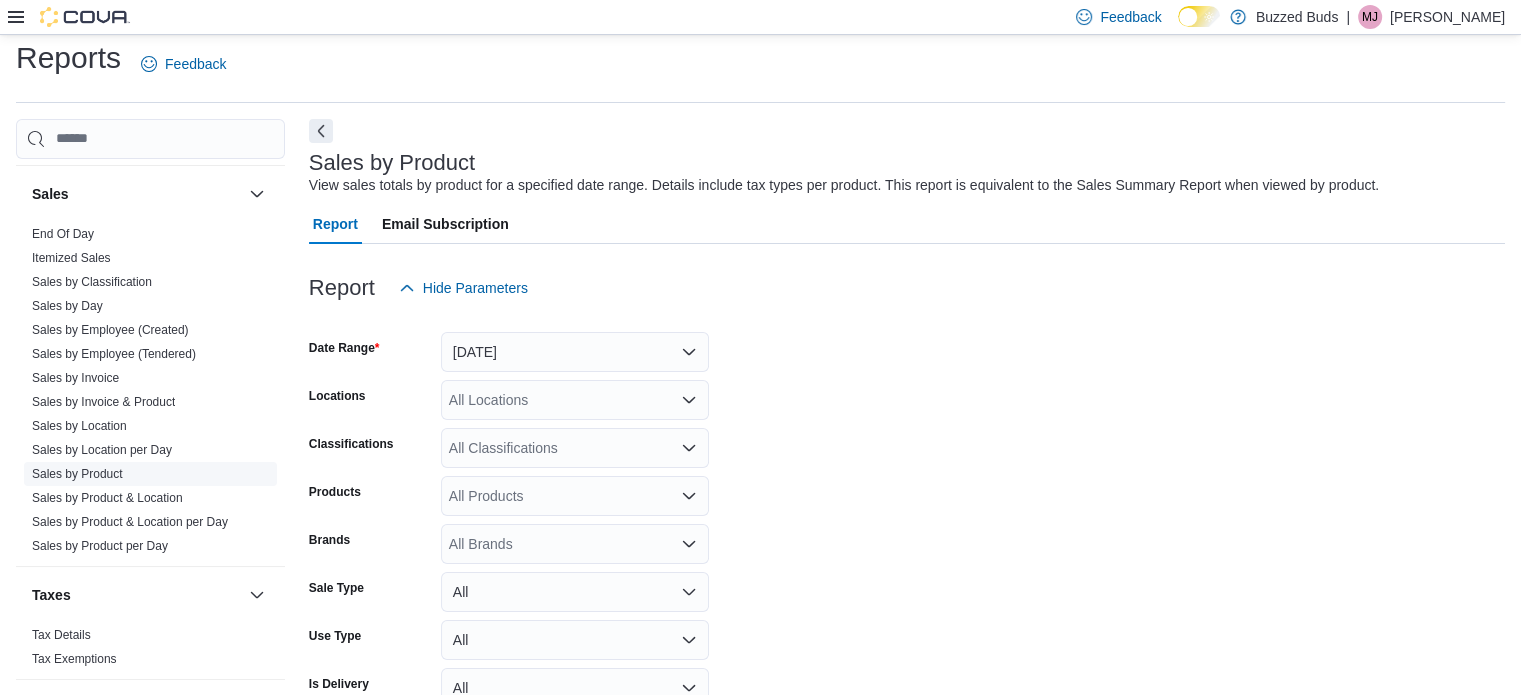 scroll, scrollTop: 46, scrollLeft: 0, axis: vertical 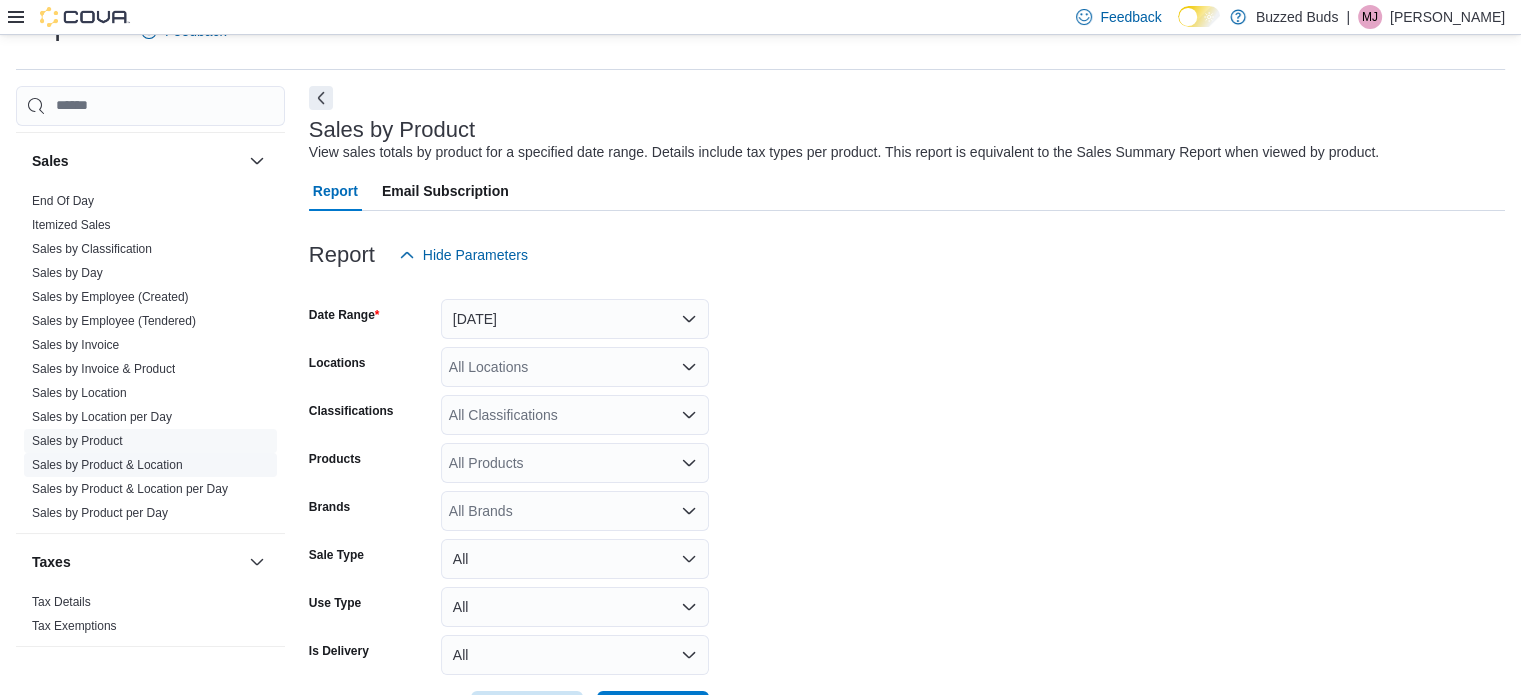 click on "Sales by Product & Location" at bounding box center (107, 465) 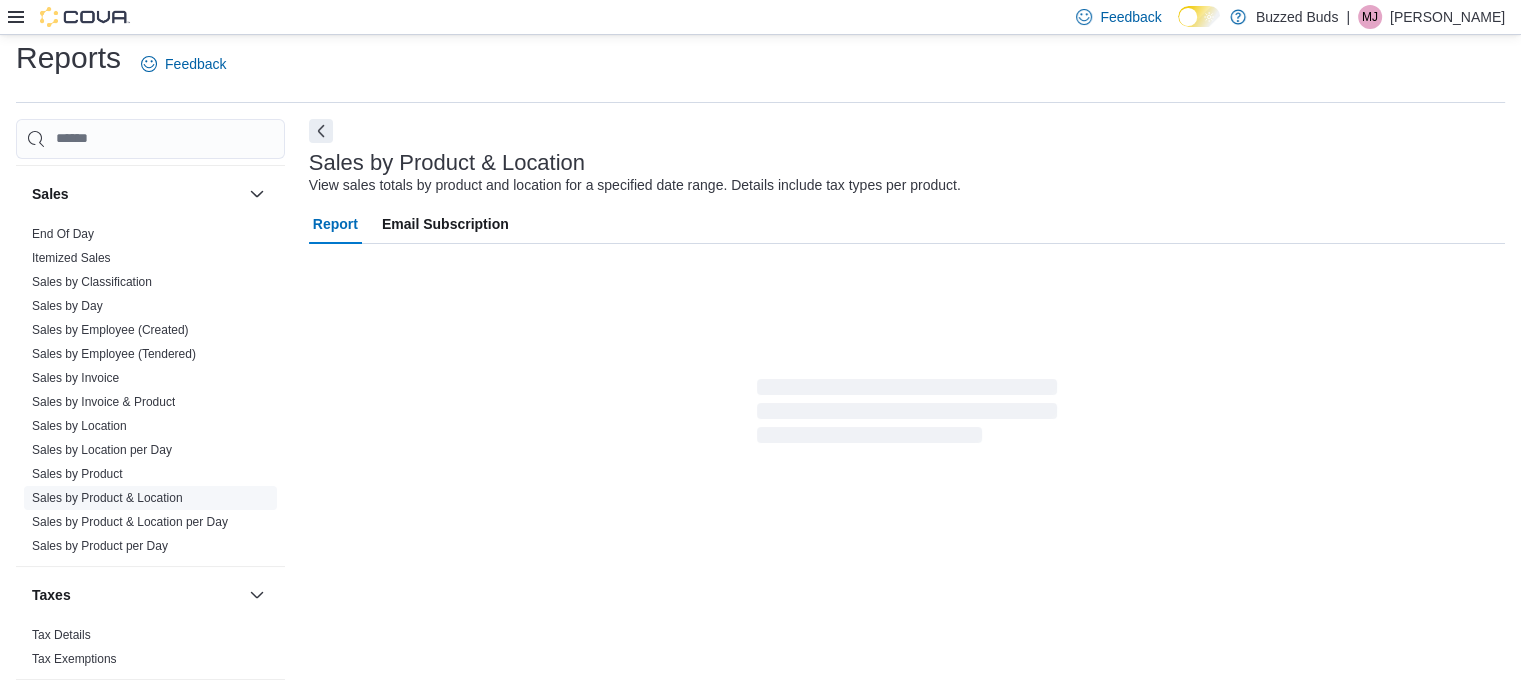 scroll, scrollTop: 46, scrollLeft: 0, axis: vertical 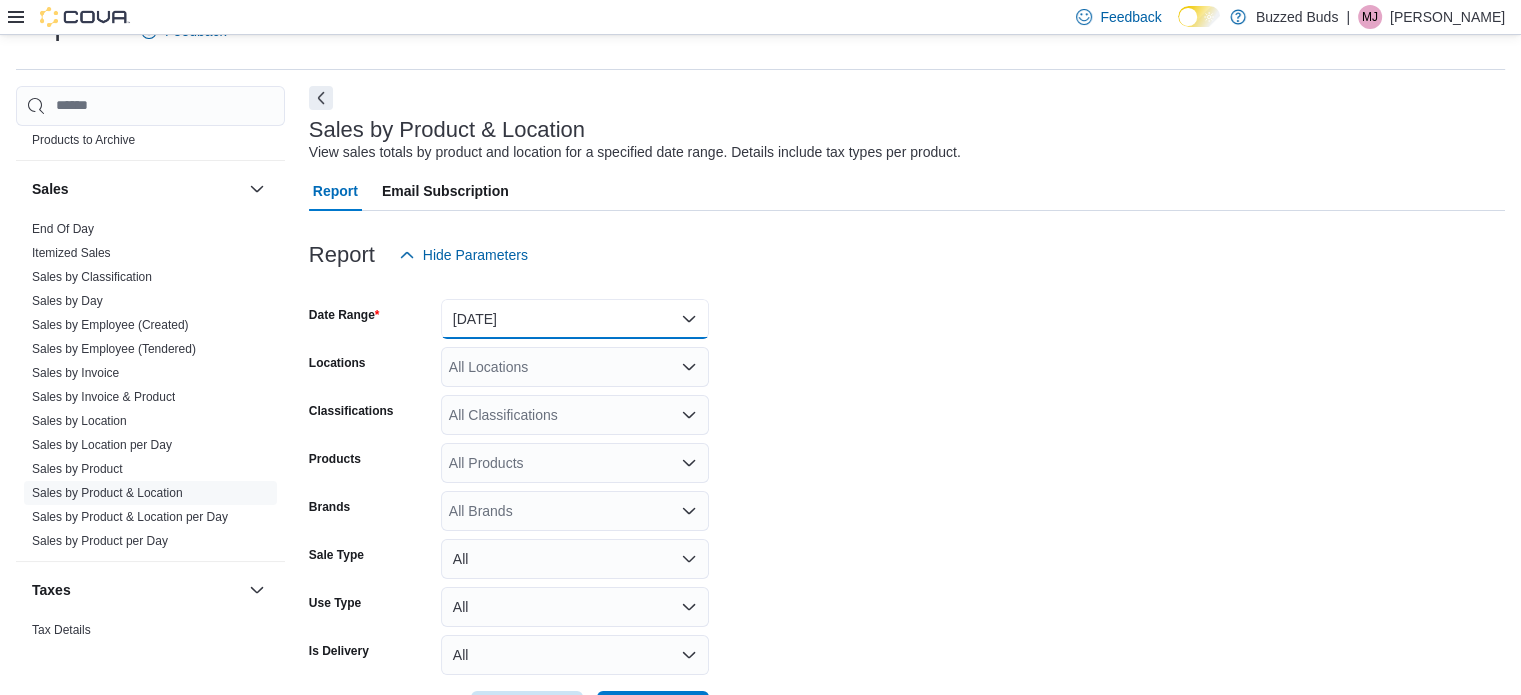 click on "[DATE]" at bounding box center [575, 319] 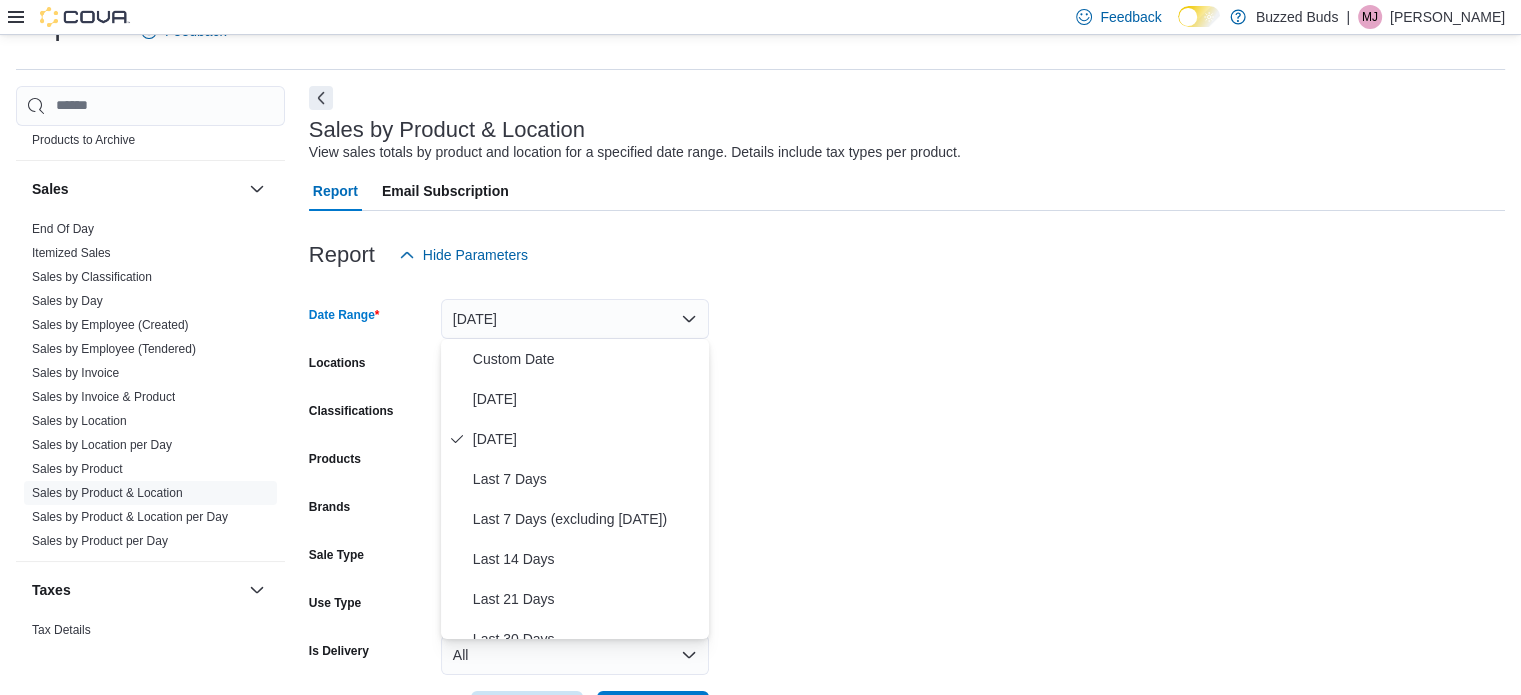 click on "[DATE]" at bounding box center (575, 319) 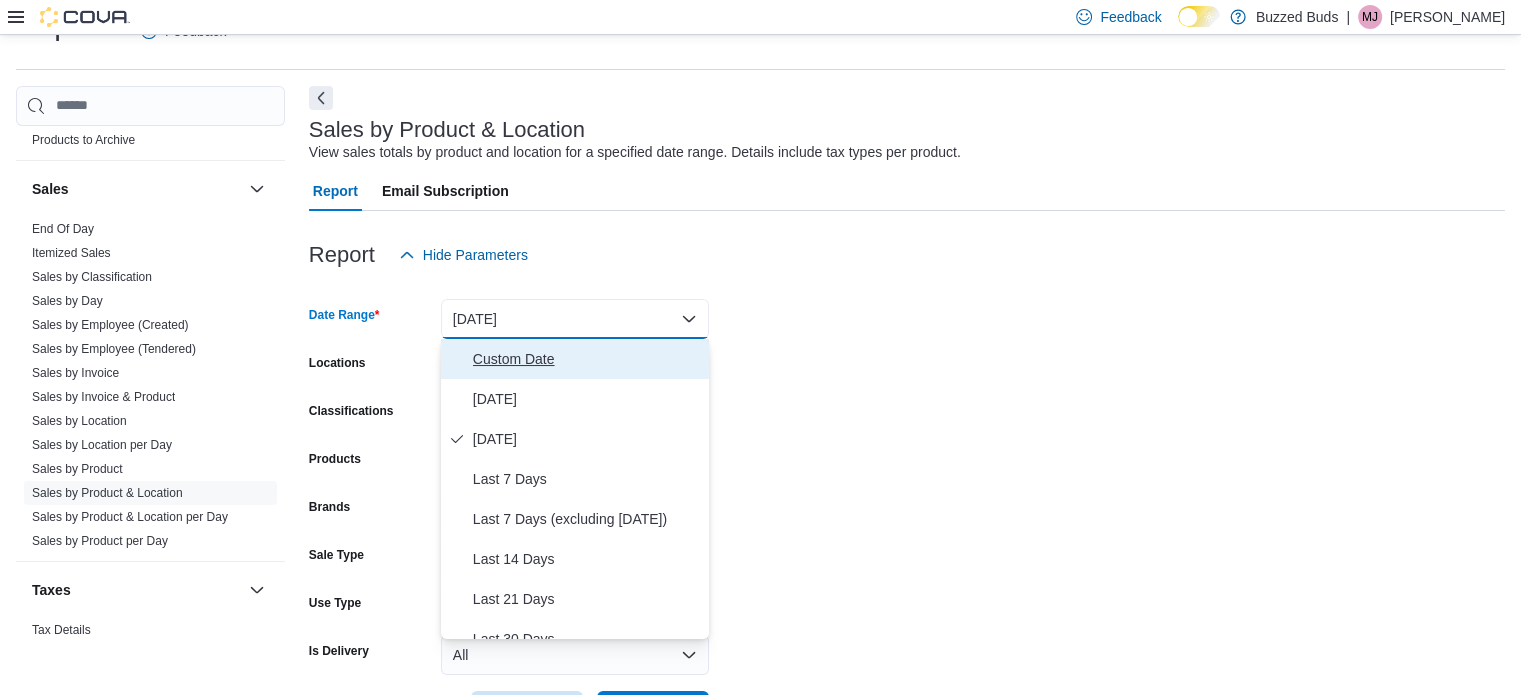 click on "Custom Date" at bounding box center (587, 359) 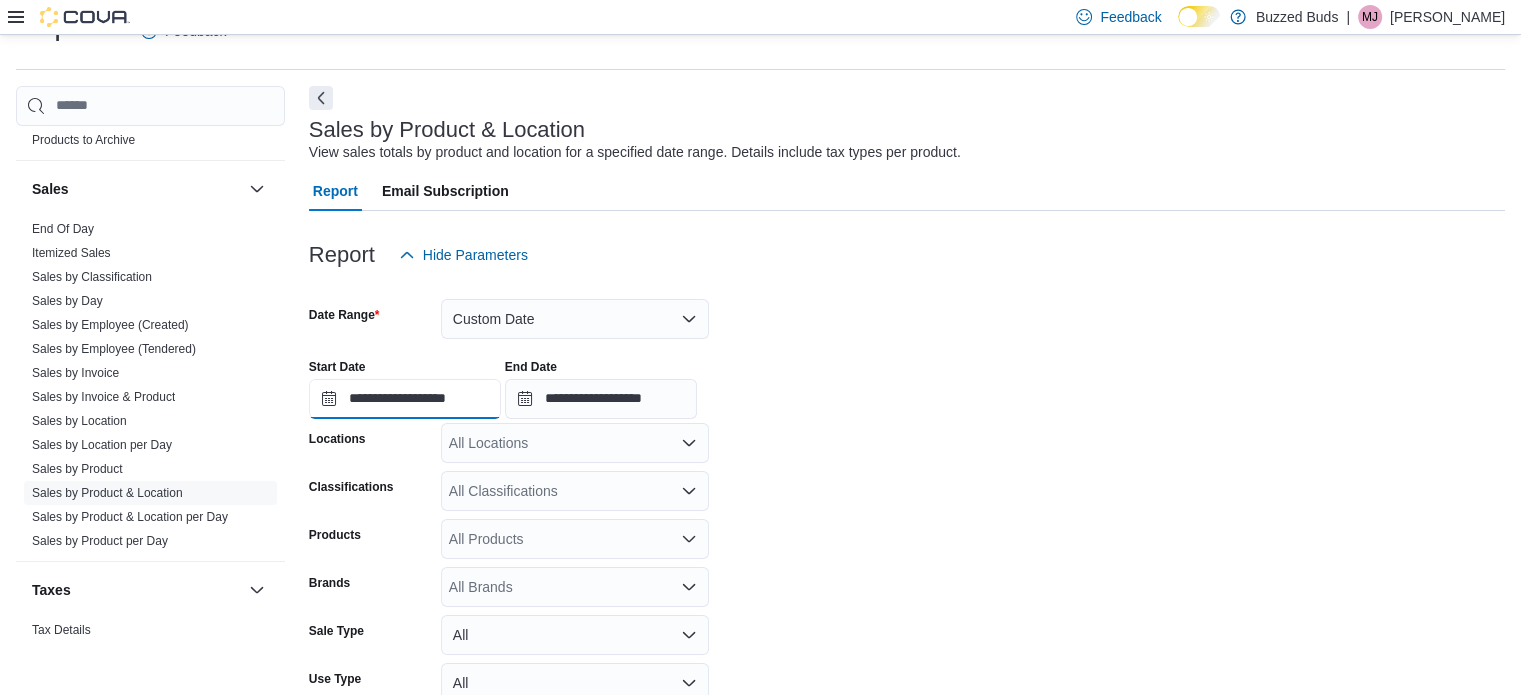 click on "**********" at bounding box center [405, 399] 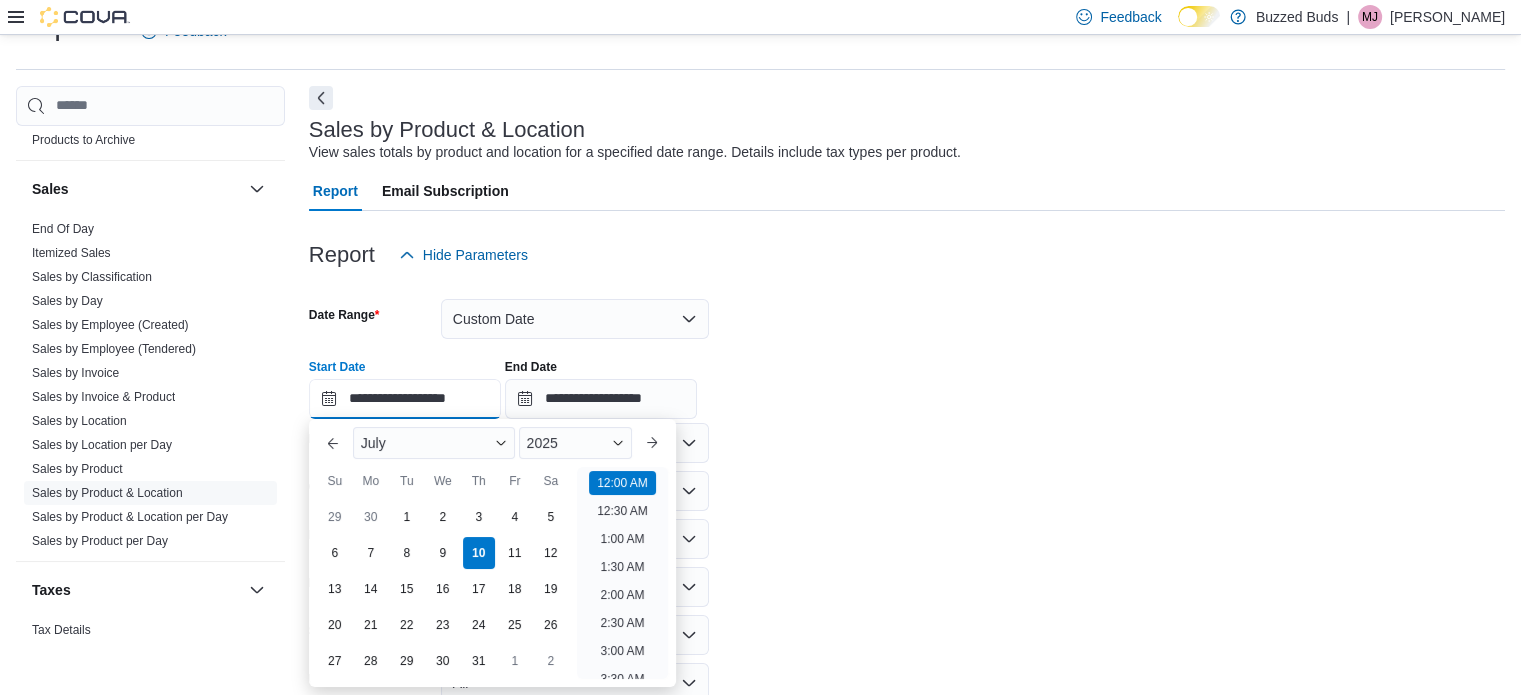 scroll, scrollTop: 62, scrollLeft: 0, axis: vertical 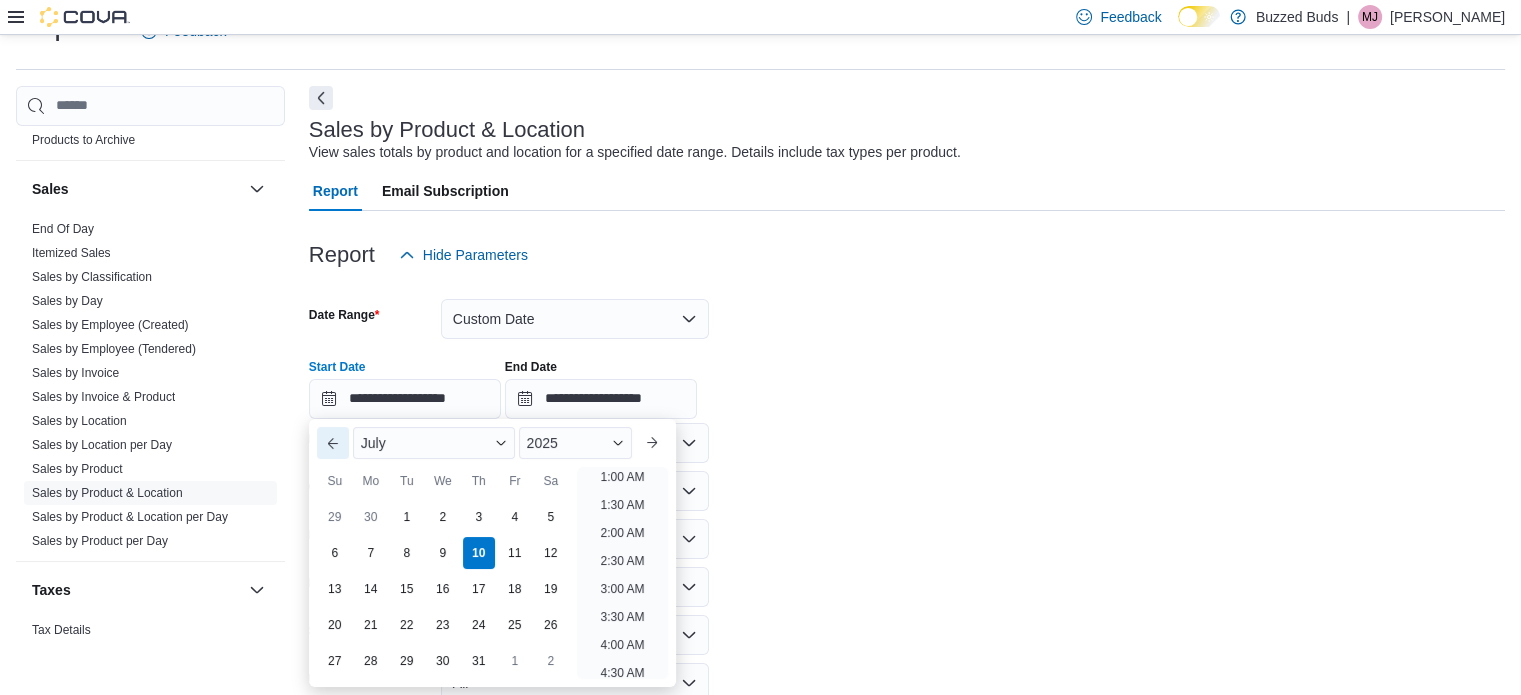 click on "Previous Month" at bounding box center [333, 443] 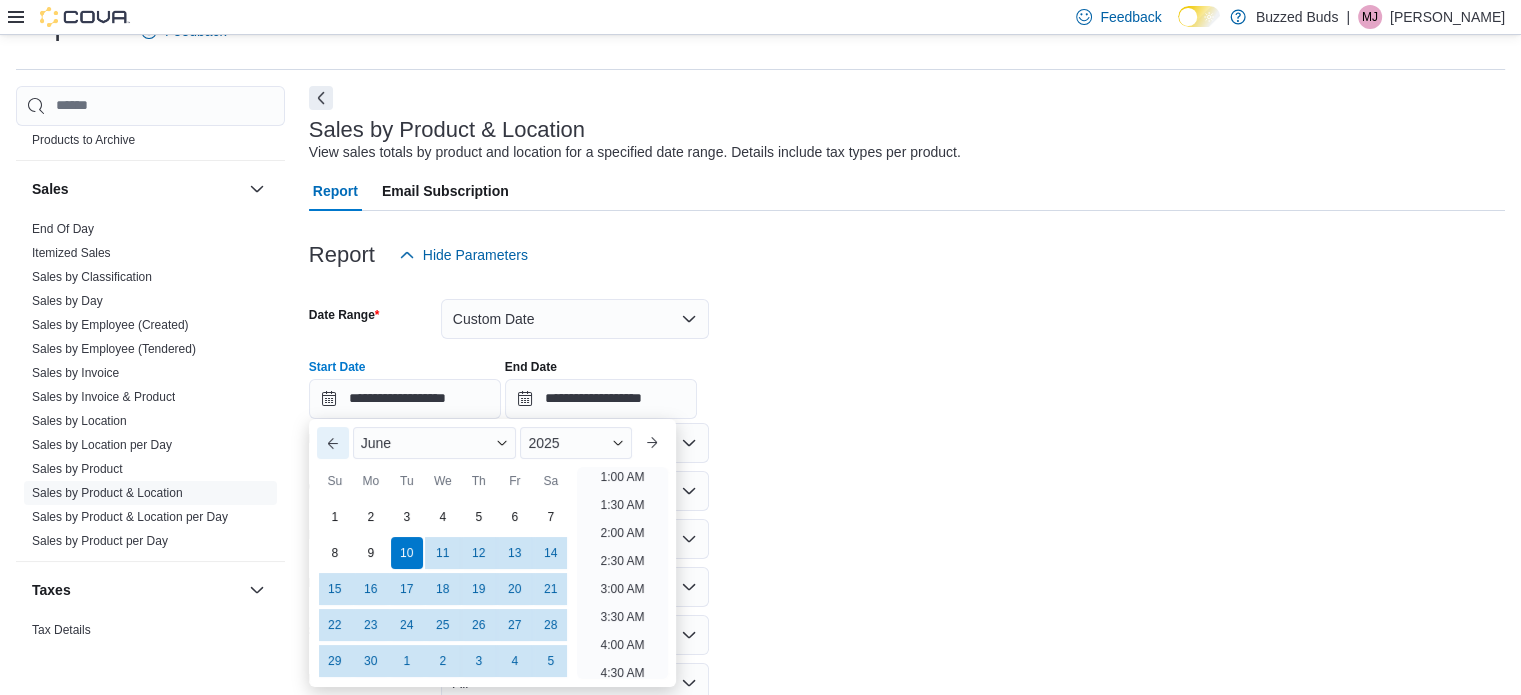 scroll, scrollTop: 4, scrollLeft: 0, axis: vertical 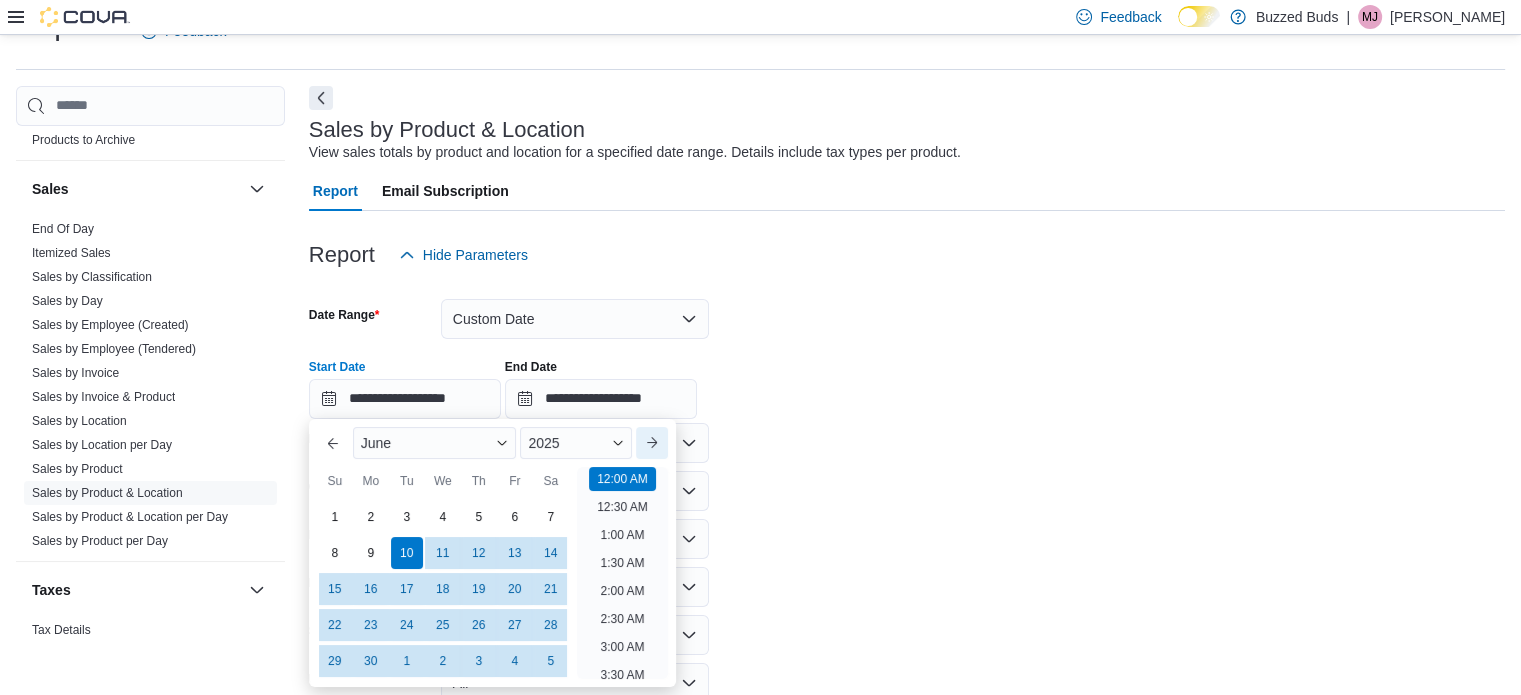 click on "Next month" at bounding box center [652, 443] 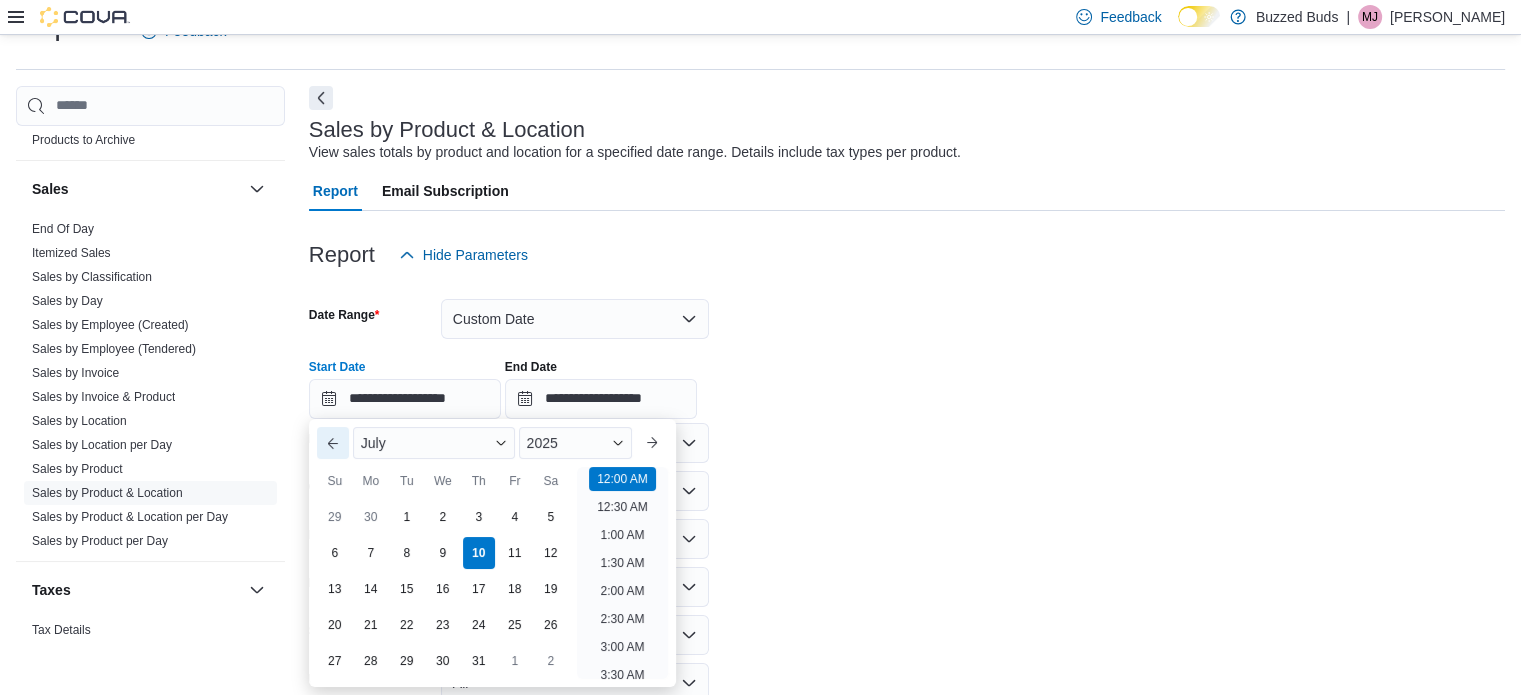 click on "Previous Month" at bounding box center [333, 443] 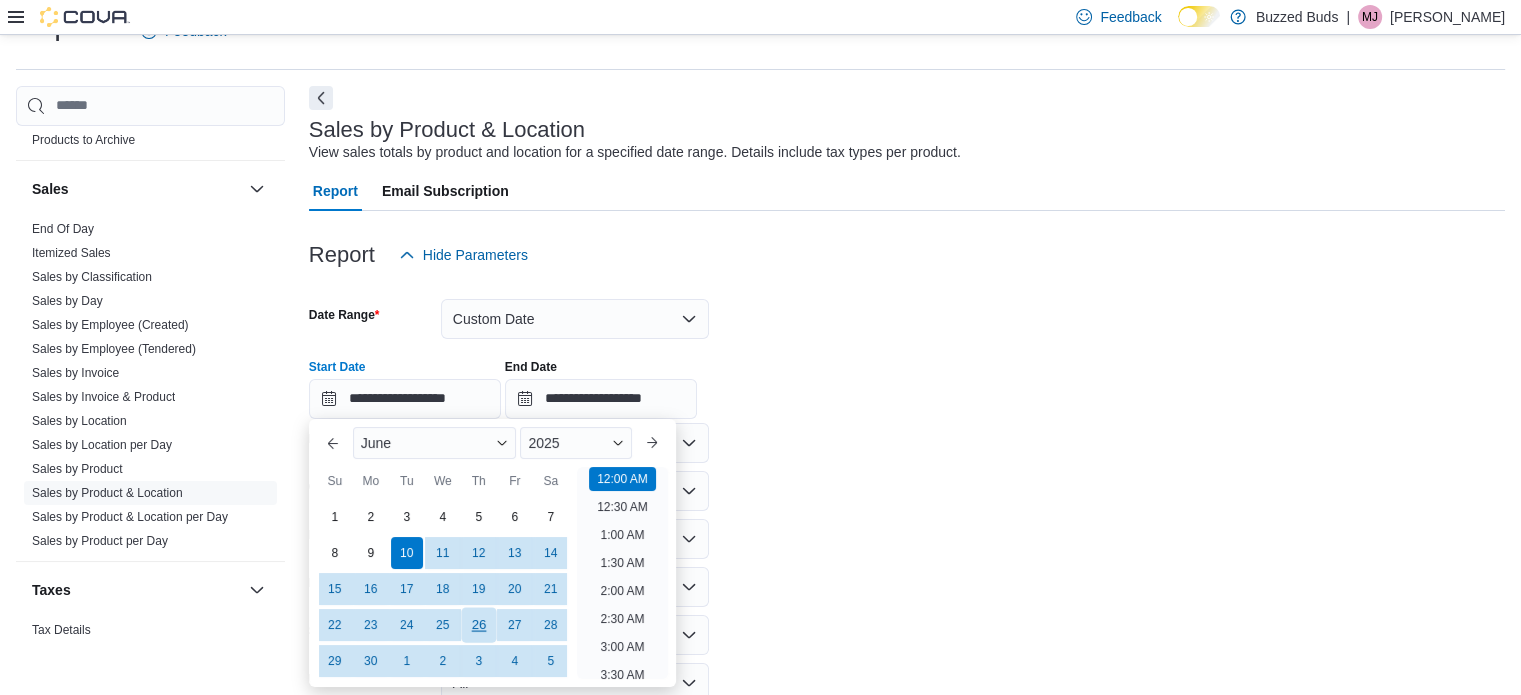 click on "26" at bounding box center [478, 624] 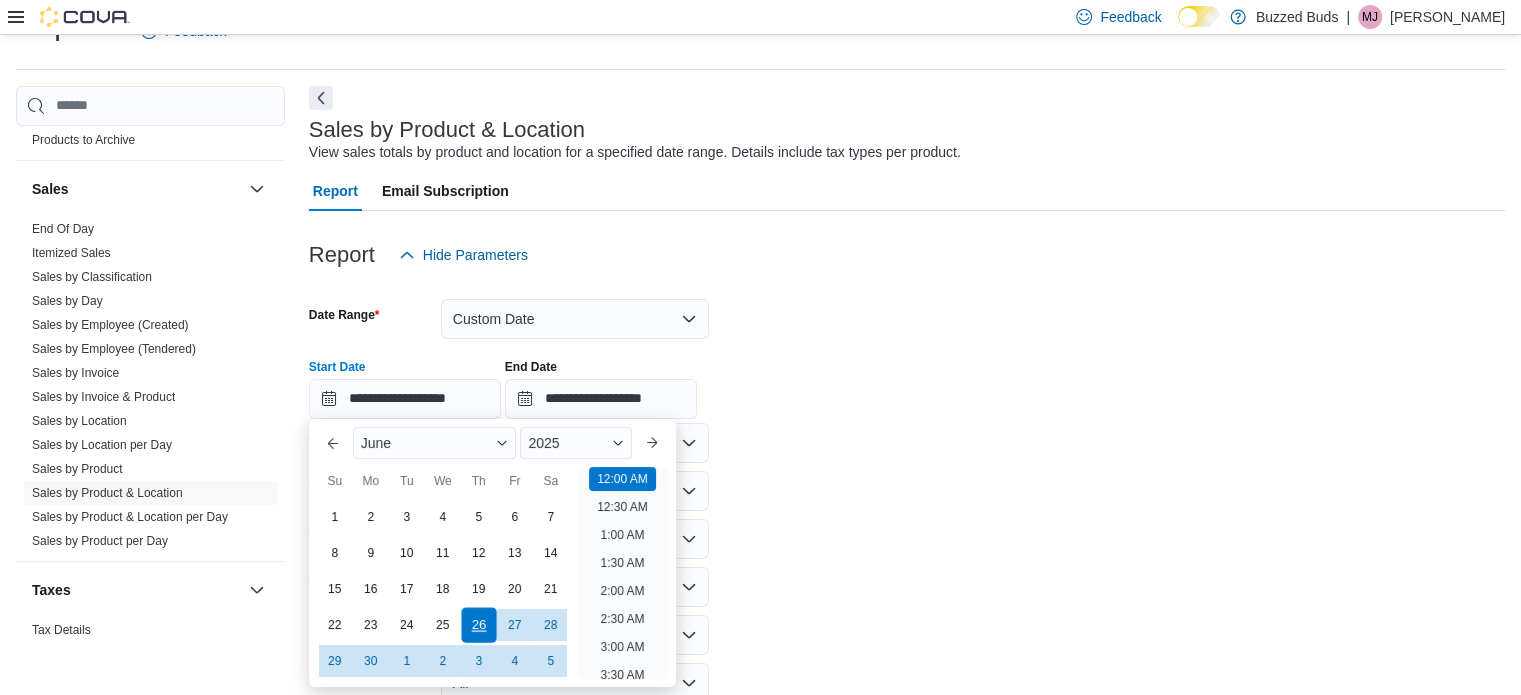 click on "26" at bounding box center (478, 624) 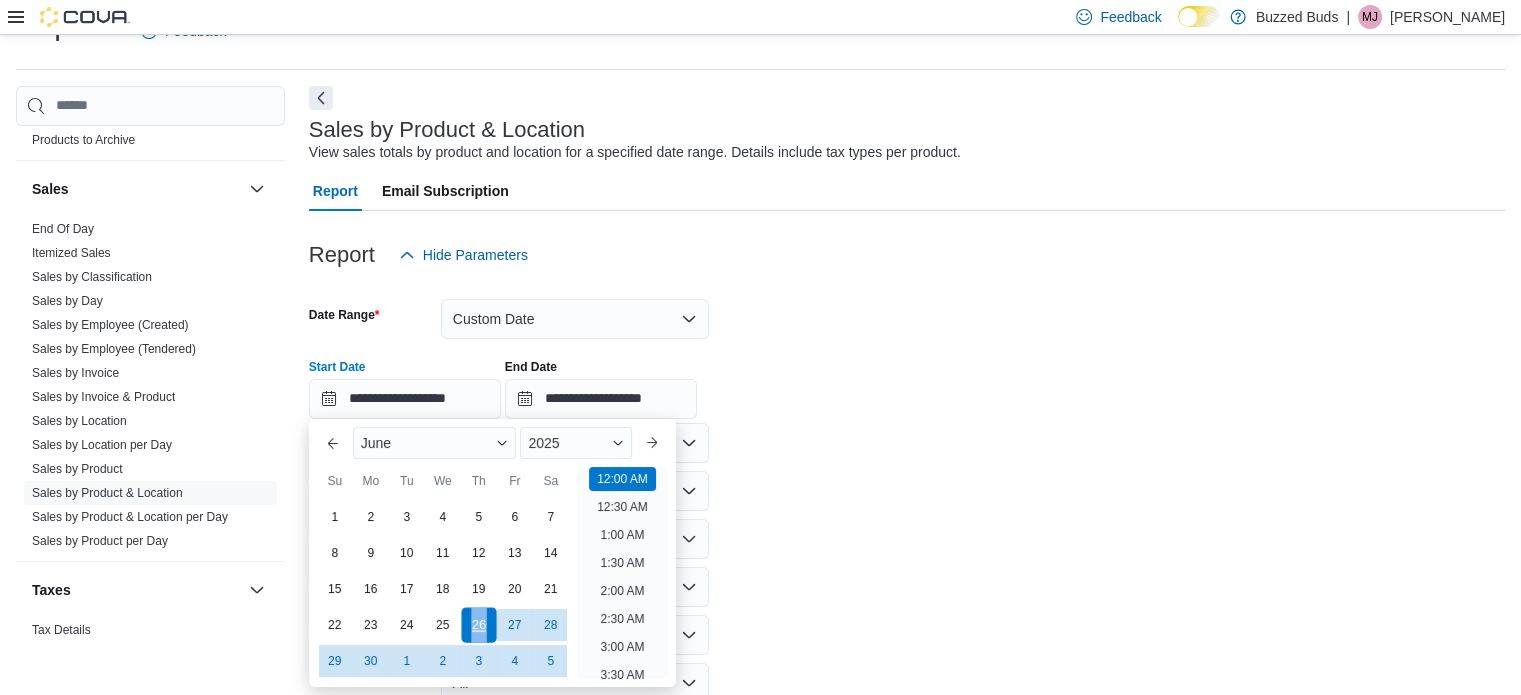 click on "26" at bounding box center [478, 624] 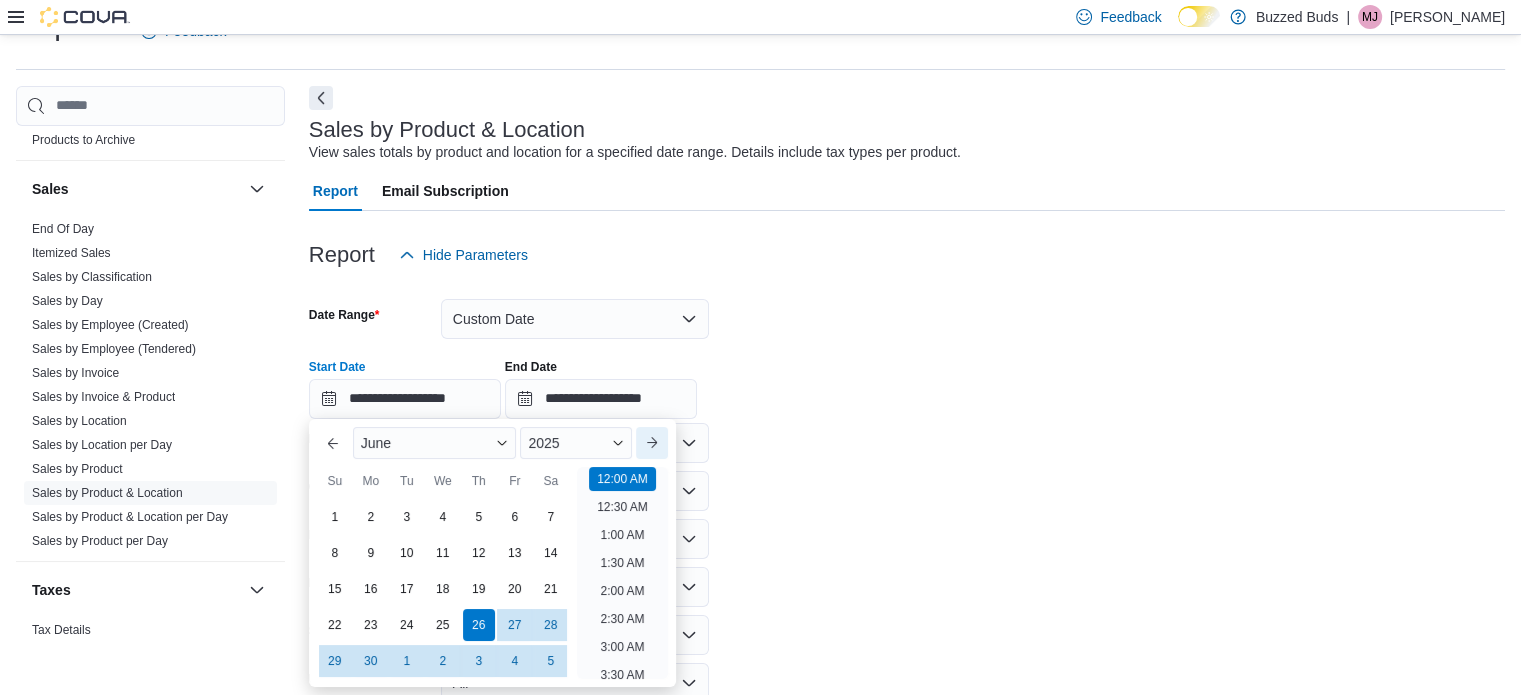 click on "Next month" at bounding box center (652, 443) 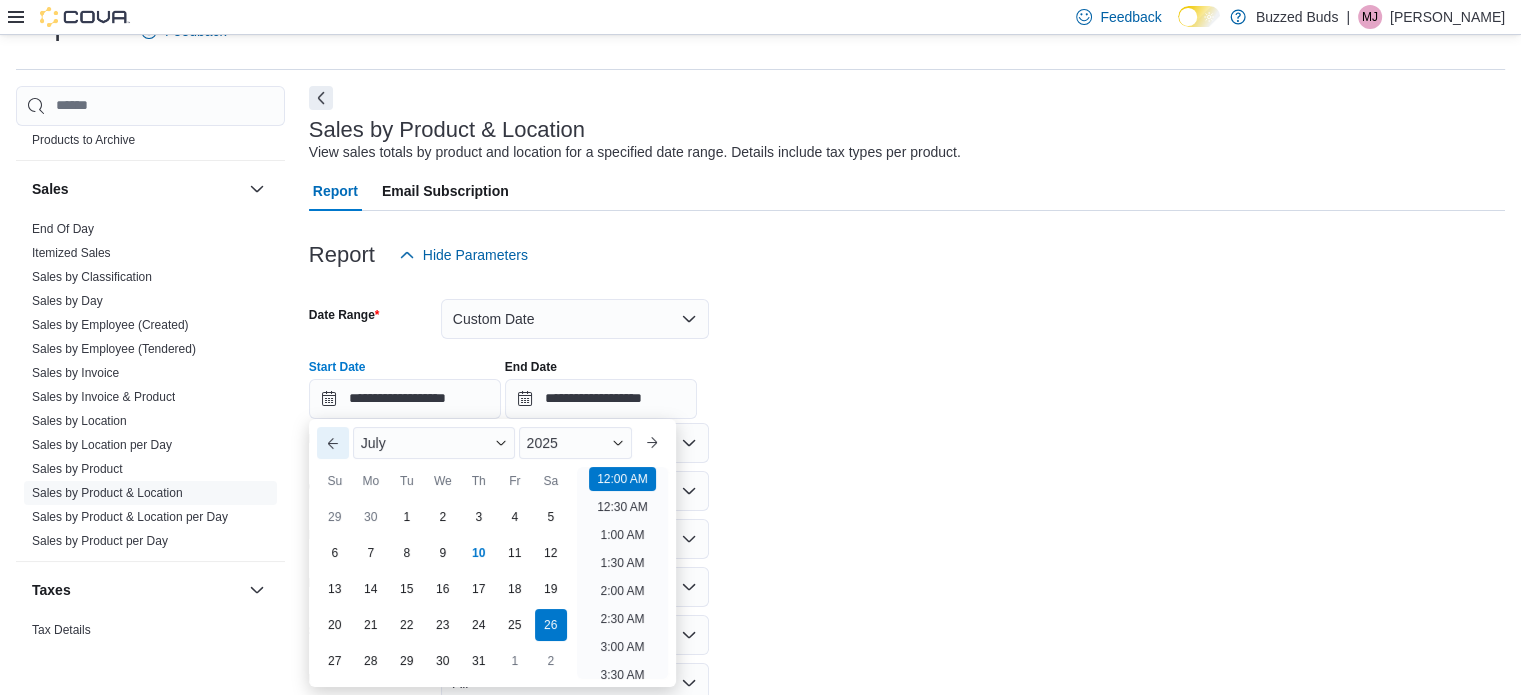 click on "Previous Month" at bounding box center [333, 443] 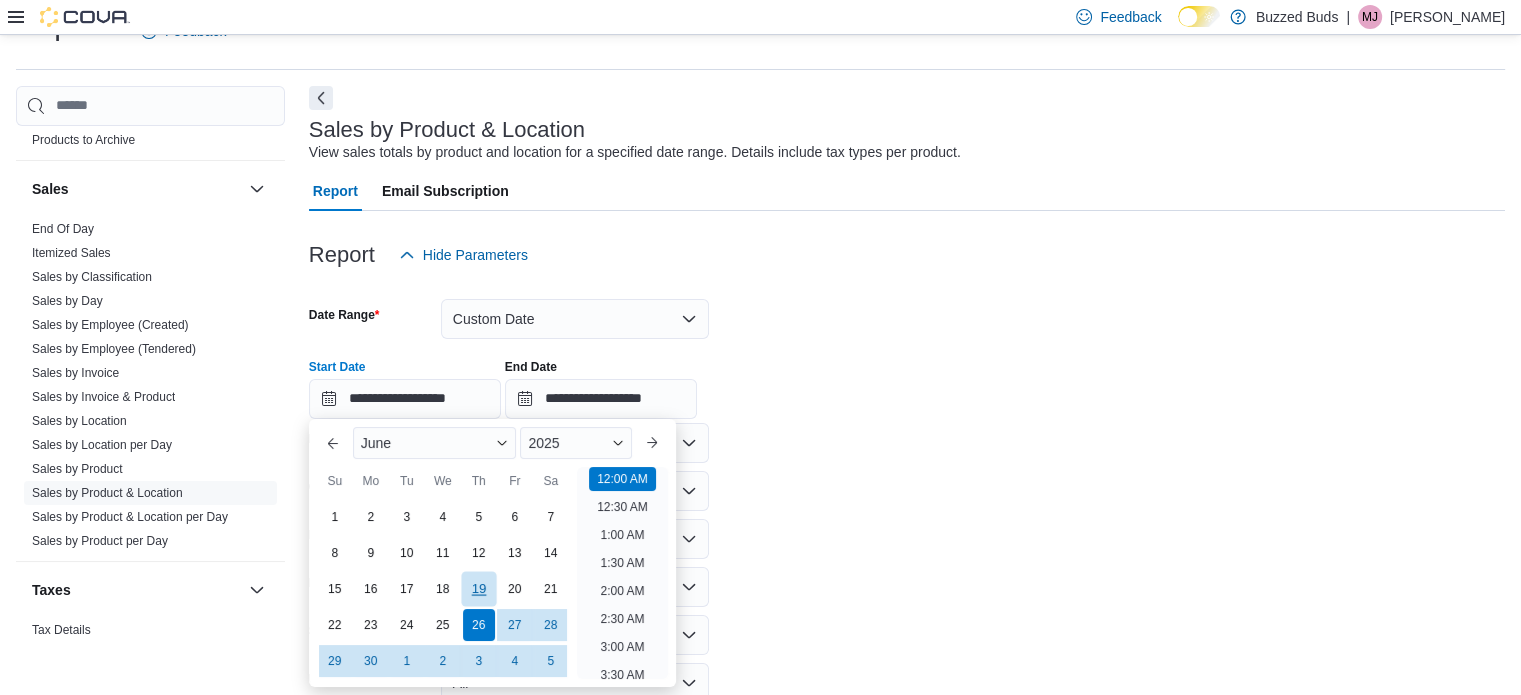 click on "19" at bounding box center (478, 588) 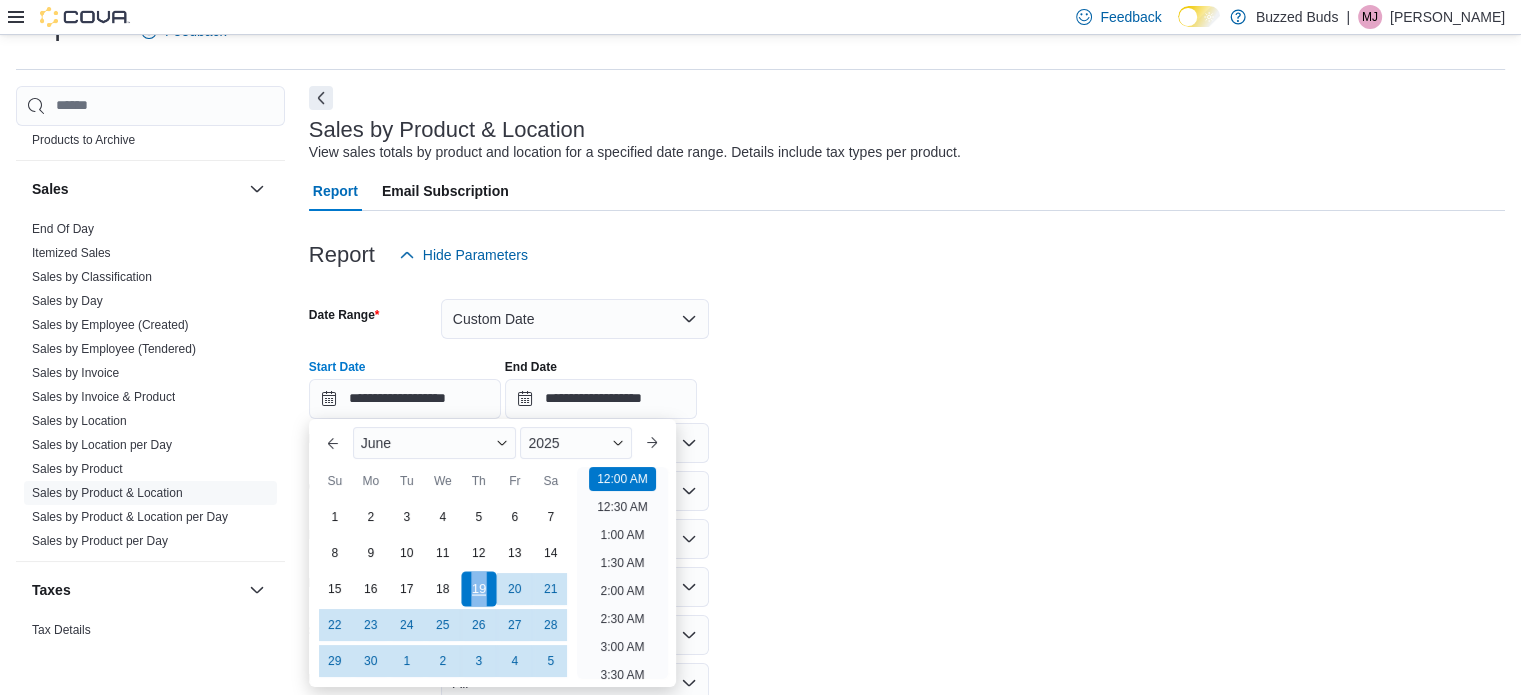 click on "19" at bounding box center (478, 588) 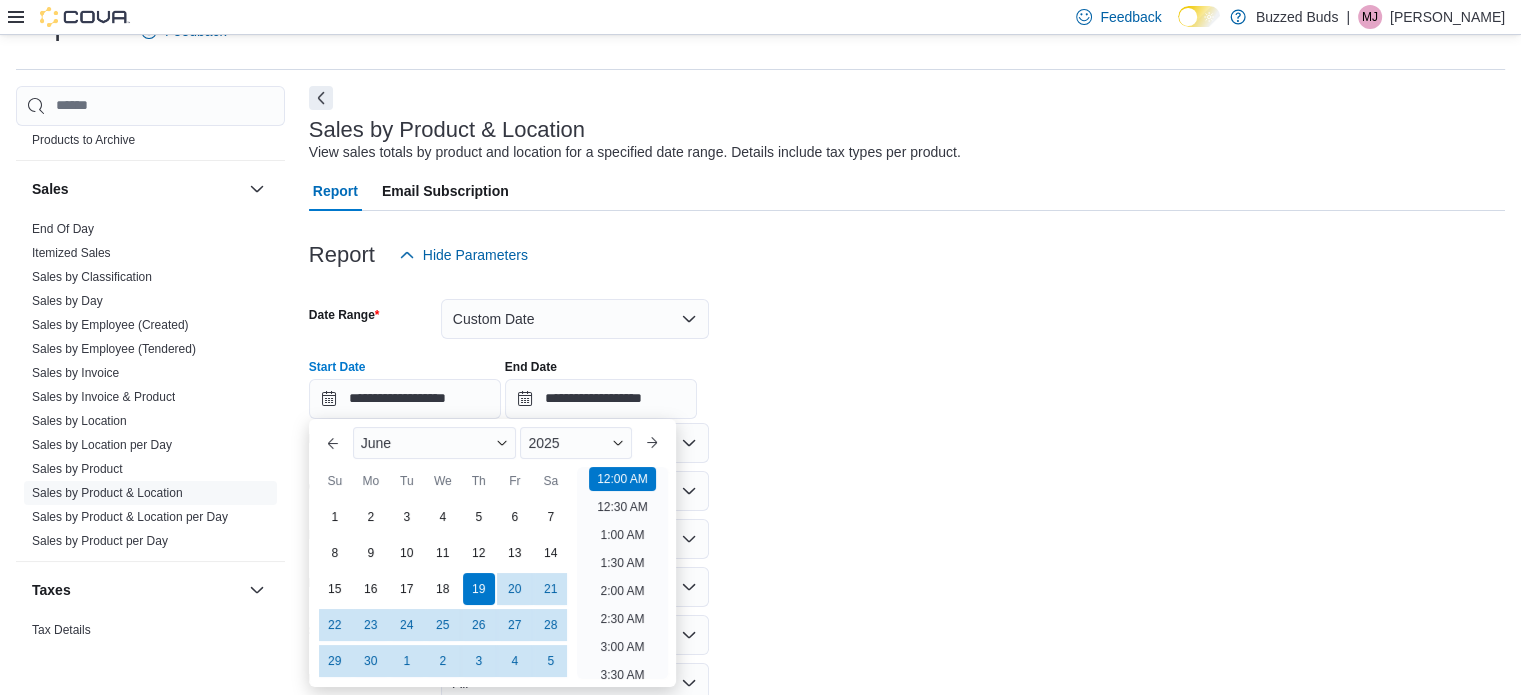 click on "**********" at bounding box center [907, 541] 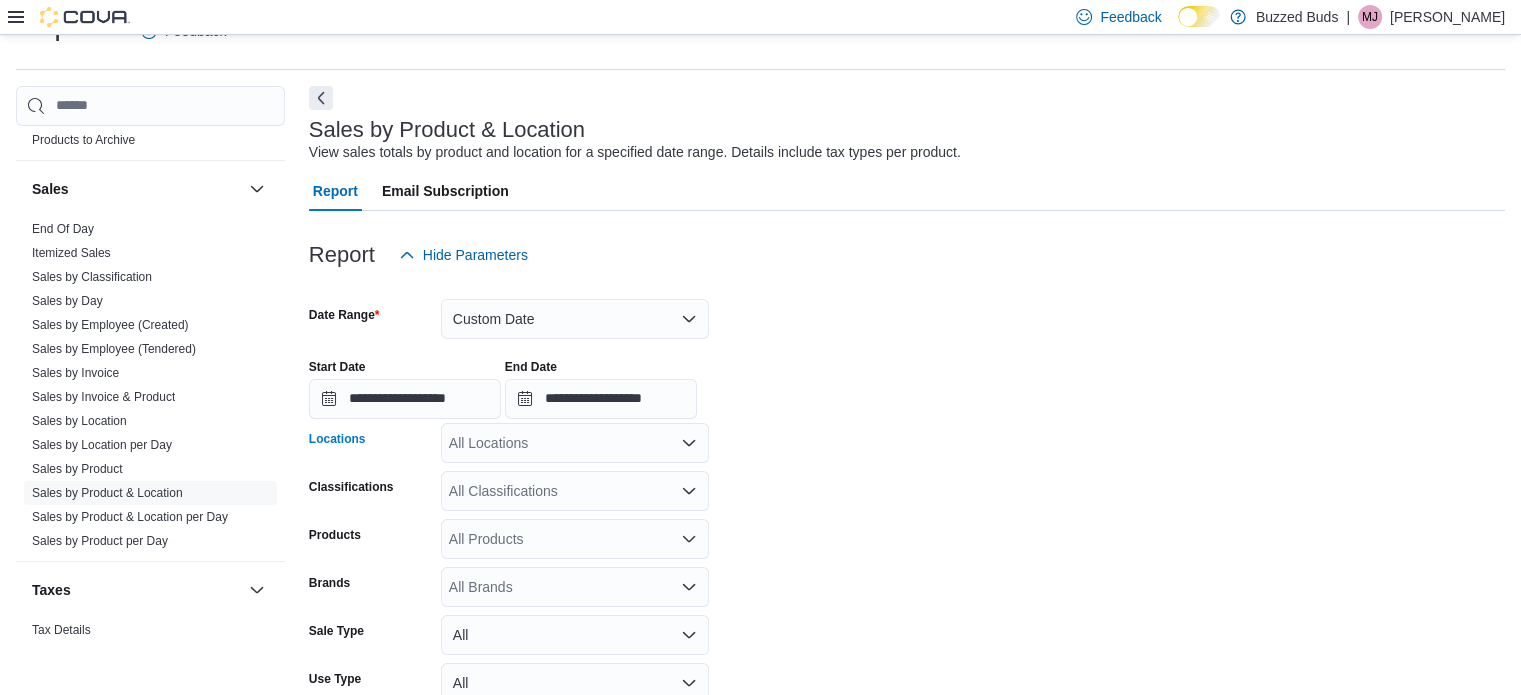 click on "All Locations" at bounding box center [575, 443] 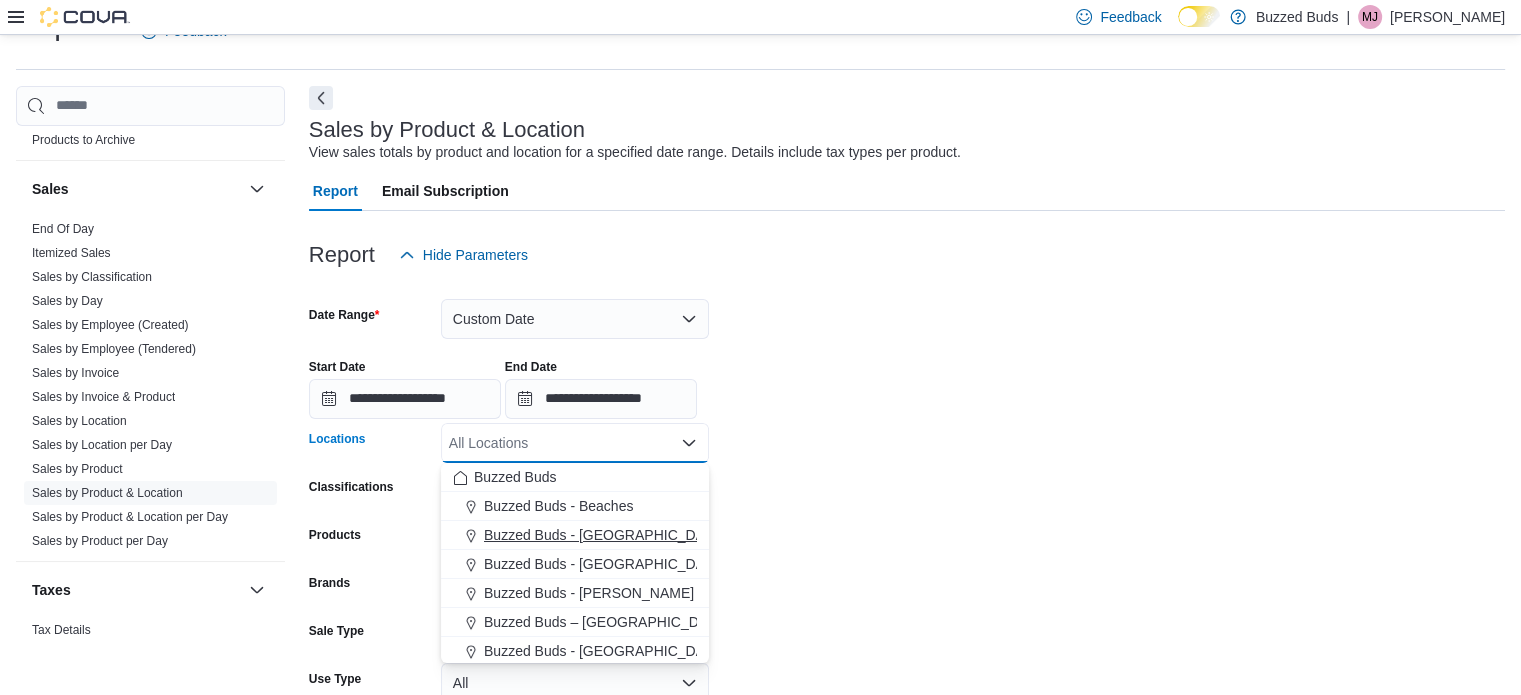 click on "Buzzed Buds - [GEOGRAPHIC_DATA]" at bounding box center [604, 535] 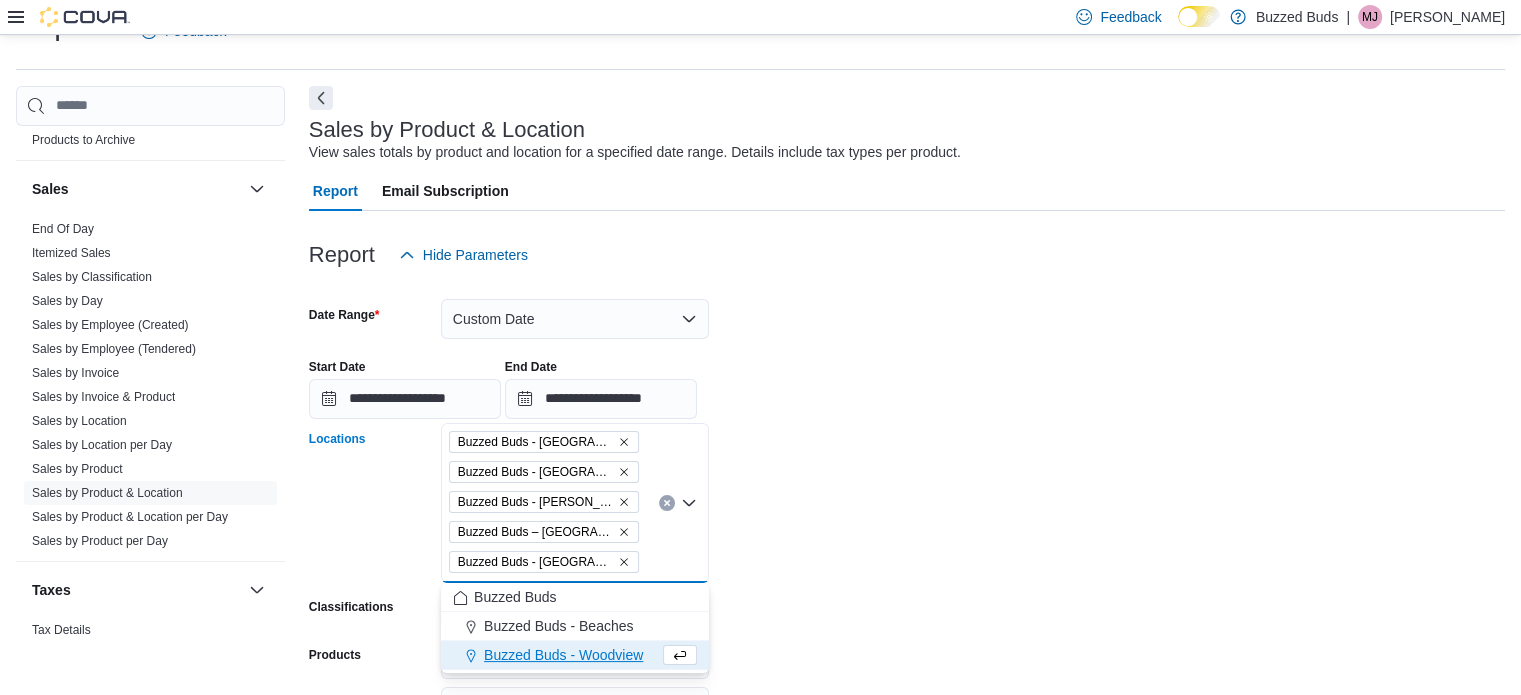 click on "**********" at bounding box center [907, 601] 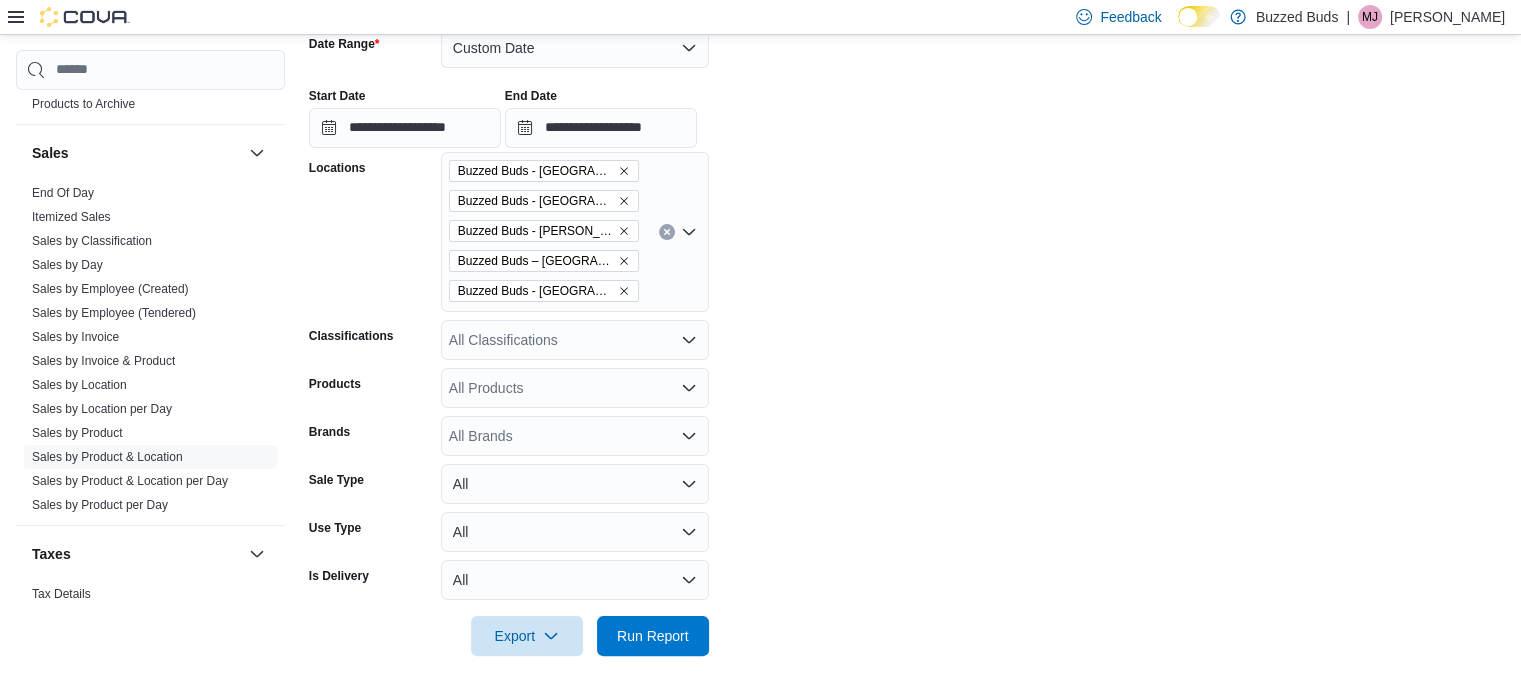 scroll, scrollTop: 316, scrollLeft: 0, axis: vertical 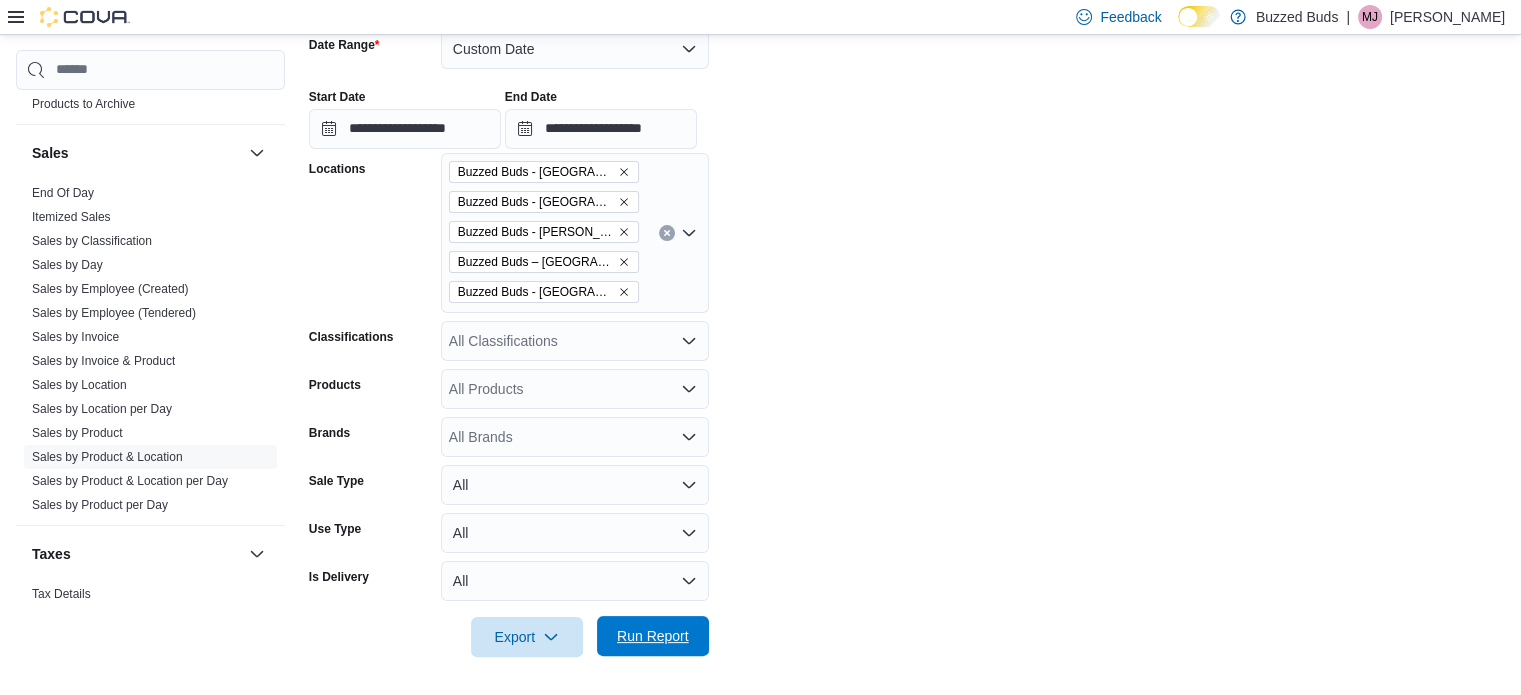click on "Run Report" at bounding box center (653, 636) 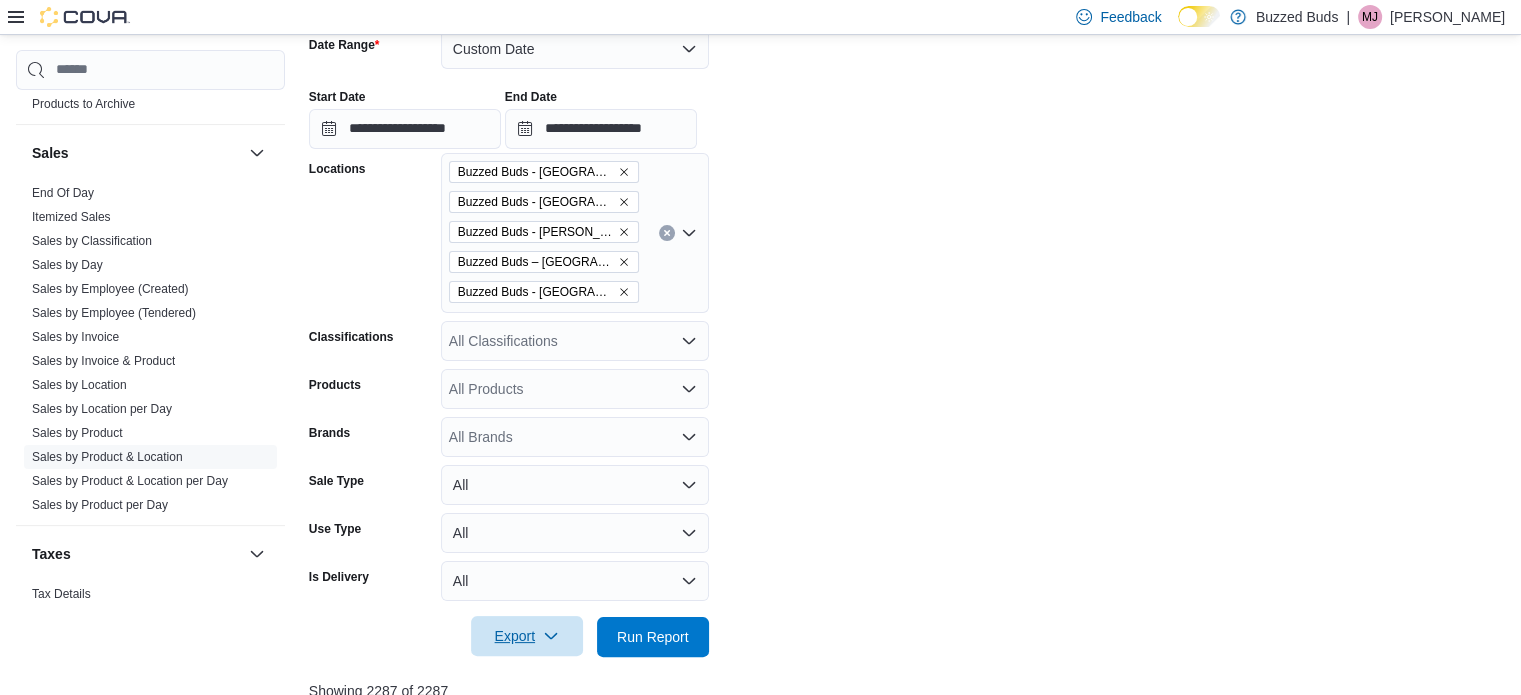 click on "Export" at bounding box center (527, 636) 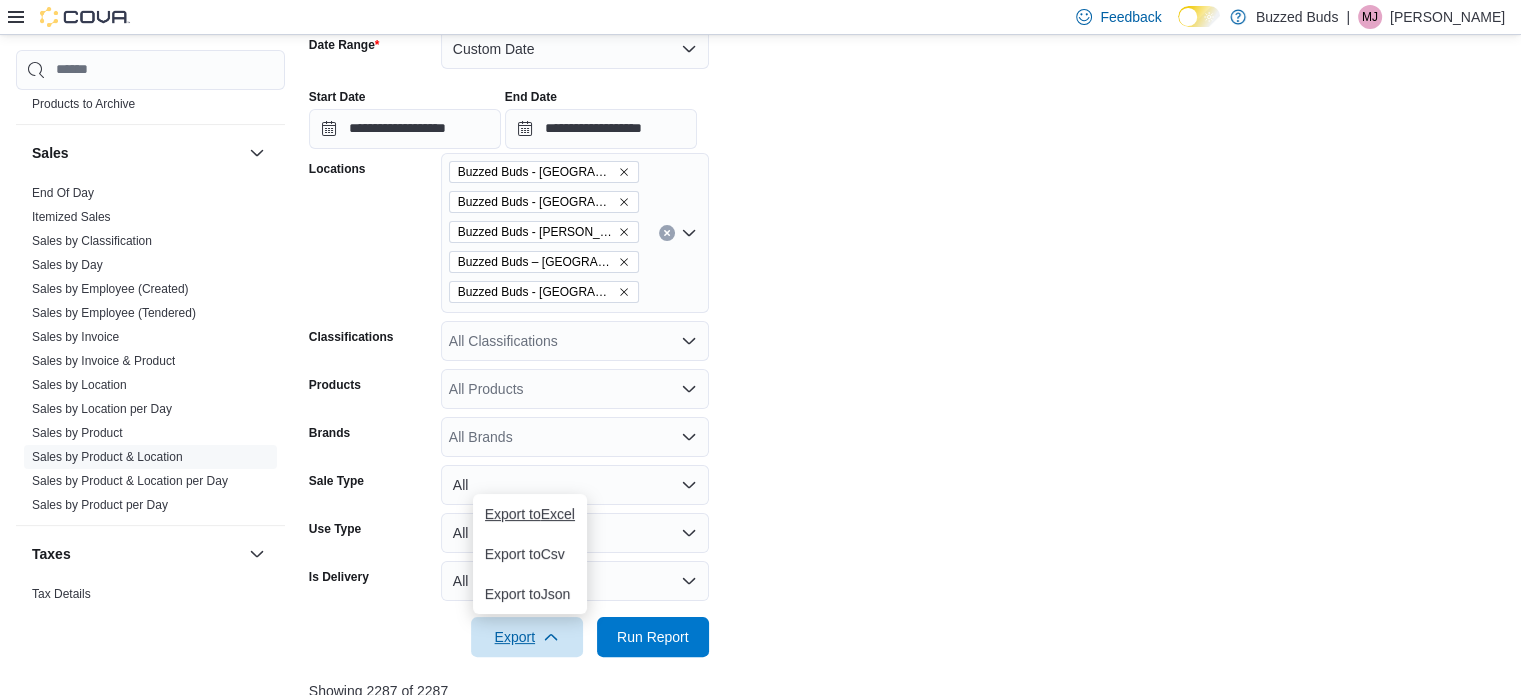 drag, startPoint x: 564, startPoint y: 635, endPoint x: 536, endPoint y: 527, distance: 111.5706 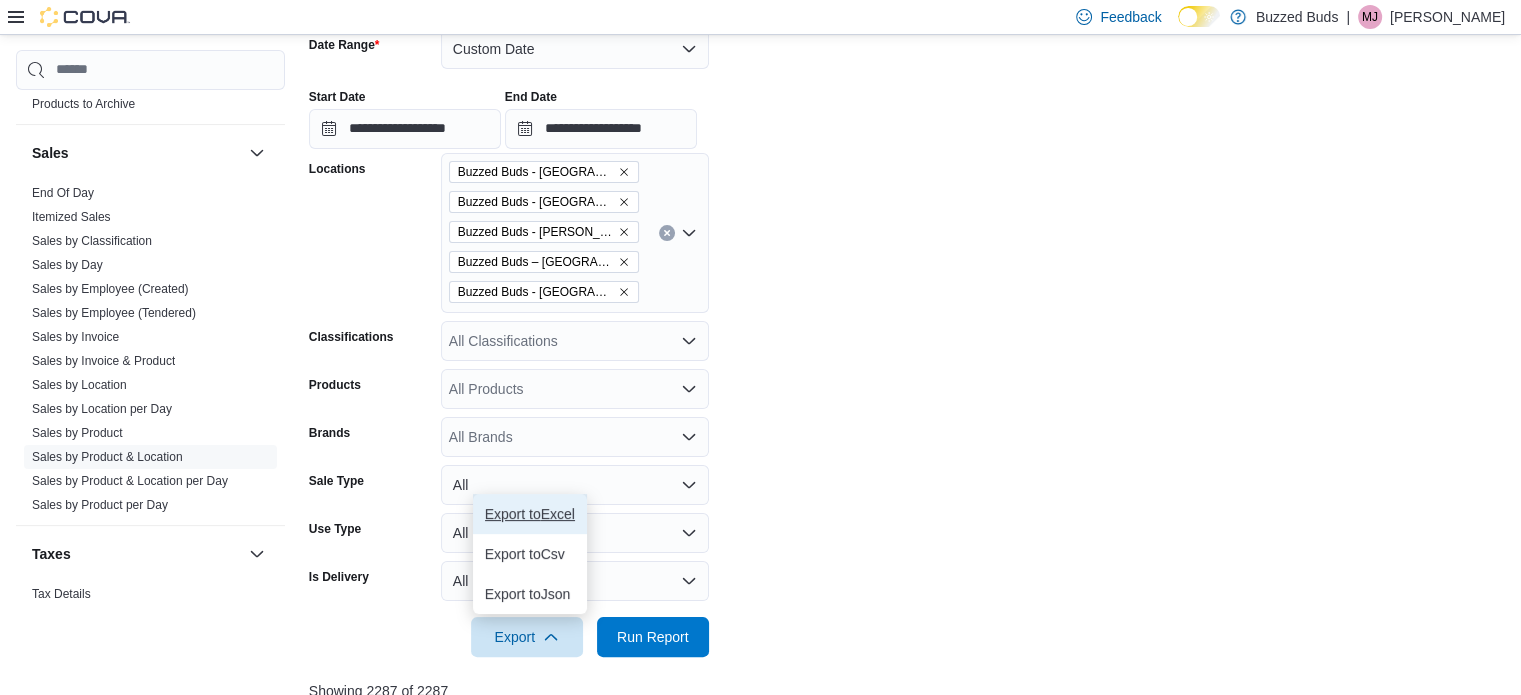 click on "Export to  Excel" at bounding box center [530, 514] 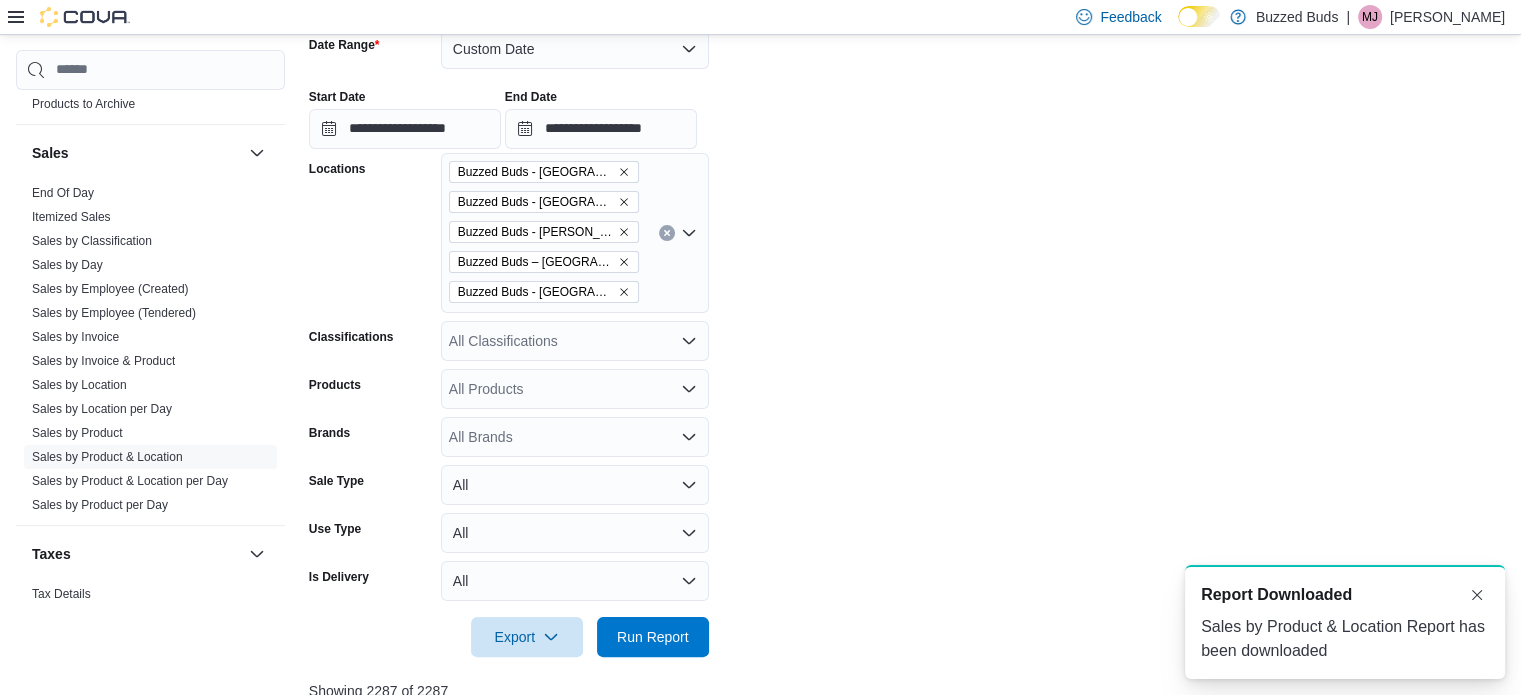 scroll, scrollTop: 0, scrollLeft: 0, axis: both 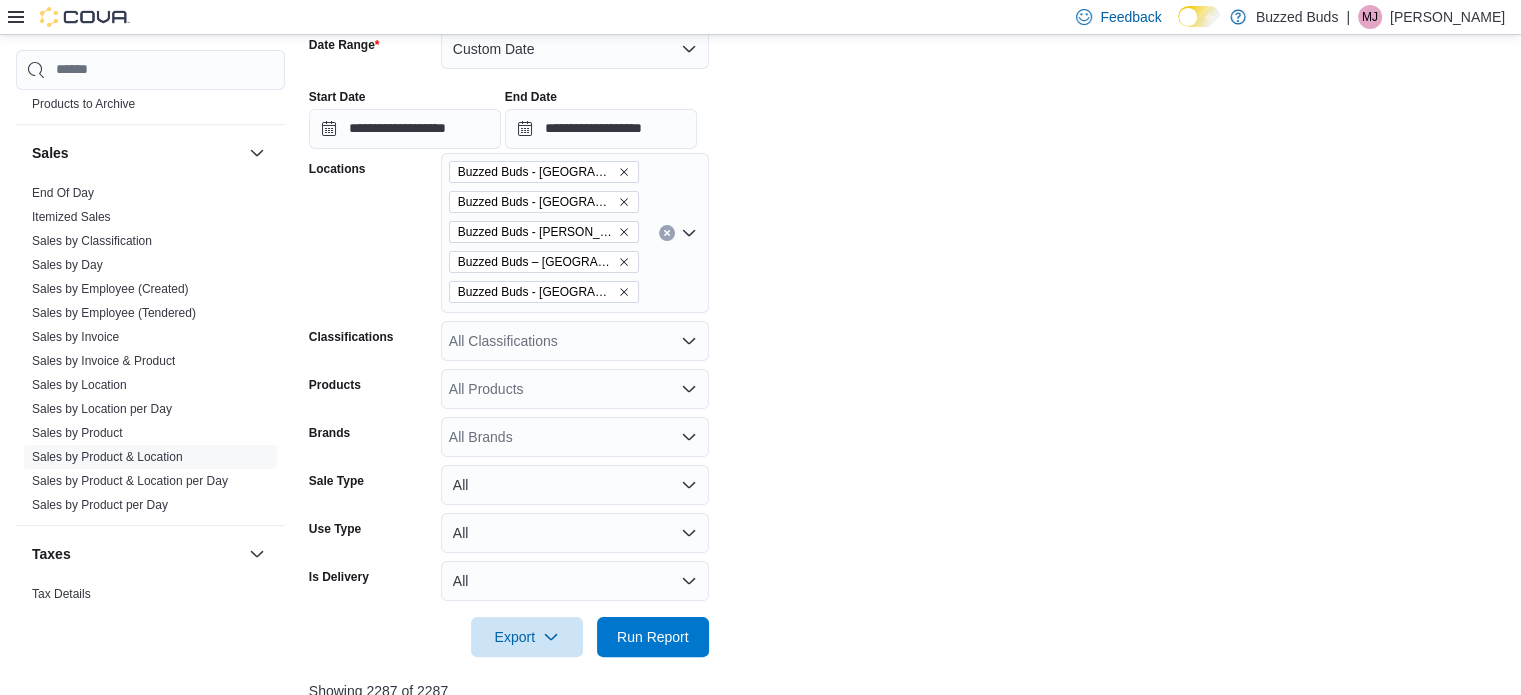 click on "**********" at bounding box center [907, 111] 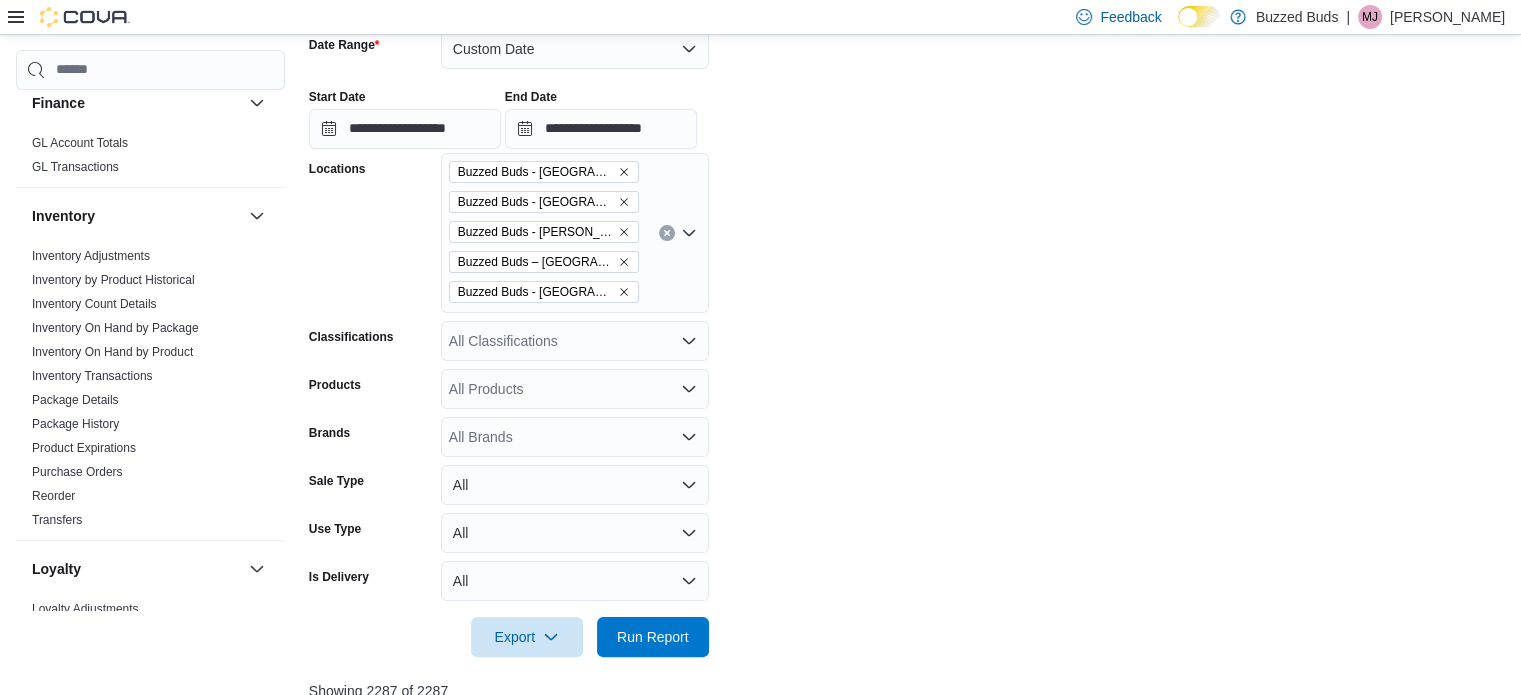scroll, scrollTop: 687, scrollLeft: 0, axis: vertical 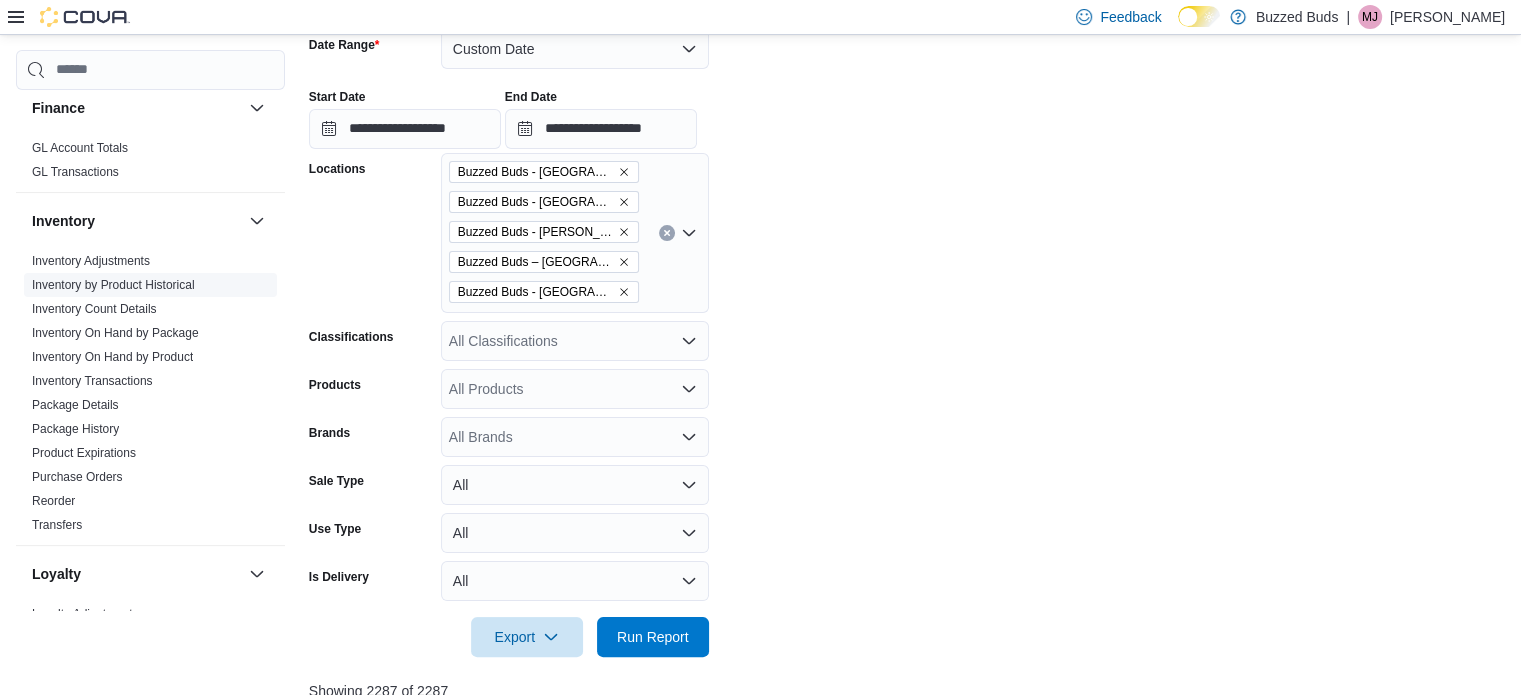 click on "Inventory by Product Historical" at bounding box center [113, 285] 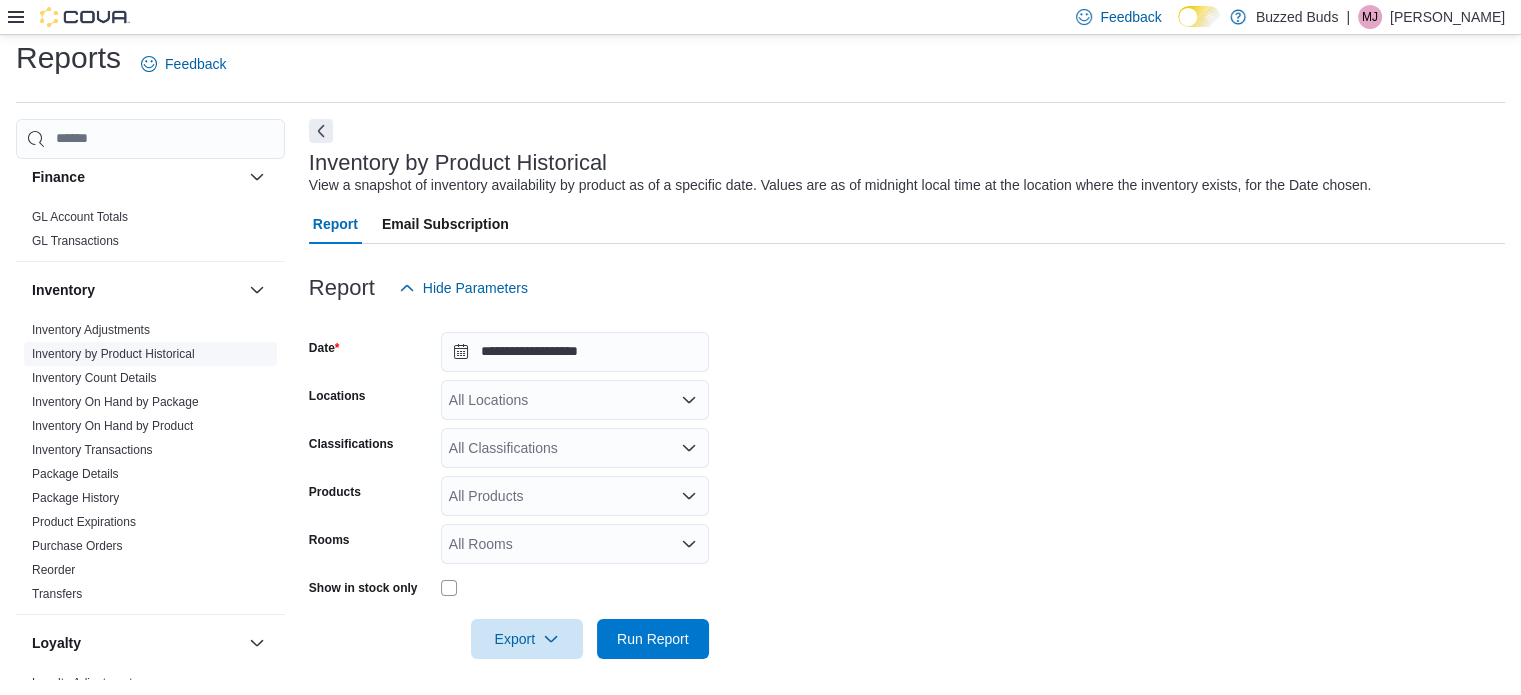 scroll, scrollTop: 16, scrollLeft: 0, axis: vertical 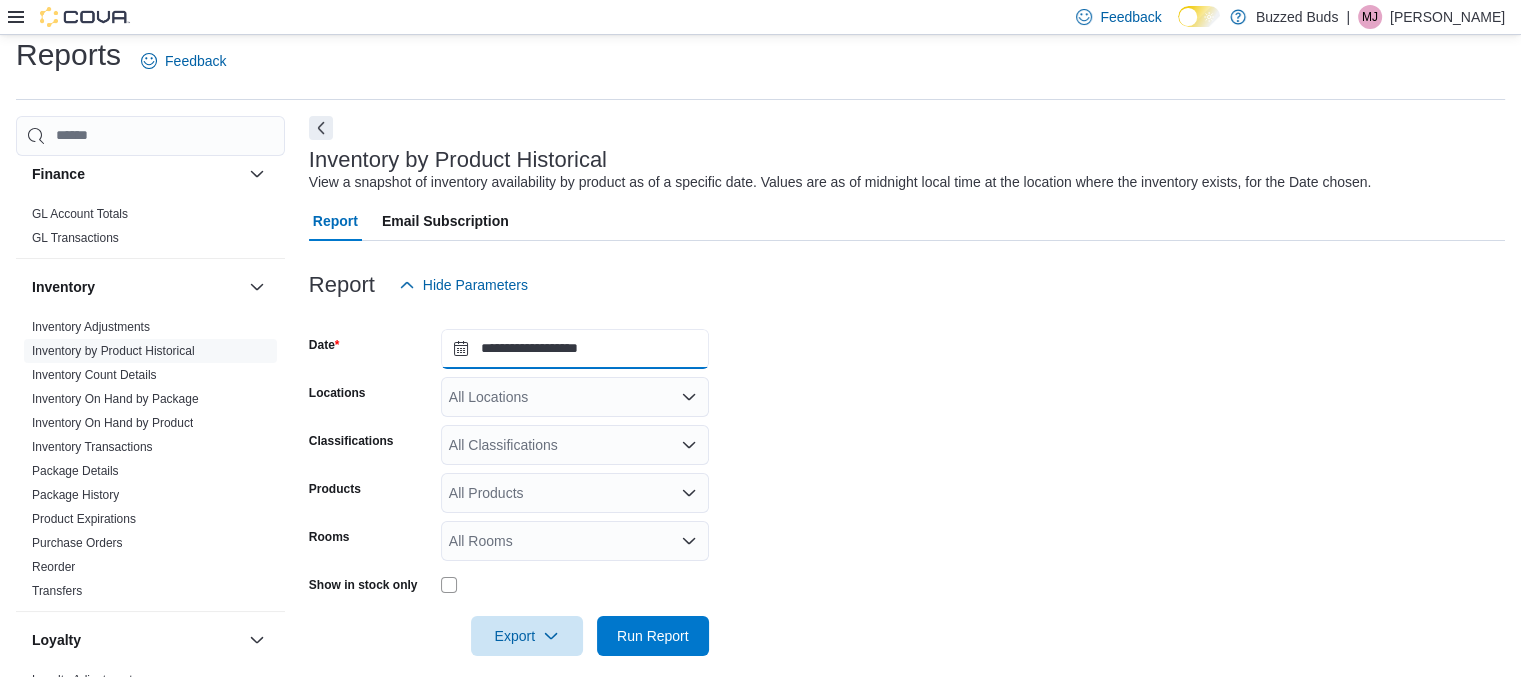 click on "**********" at bounding box center [575, 349] 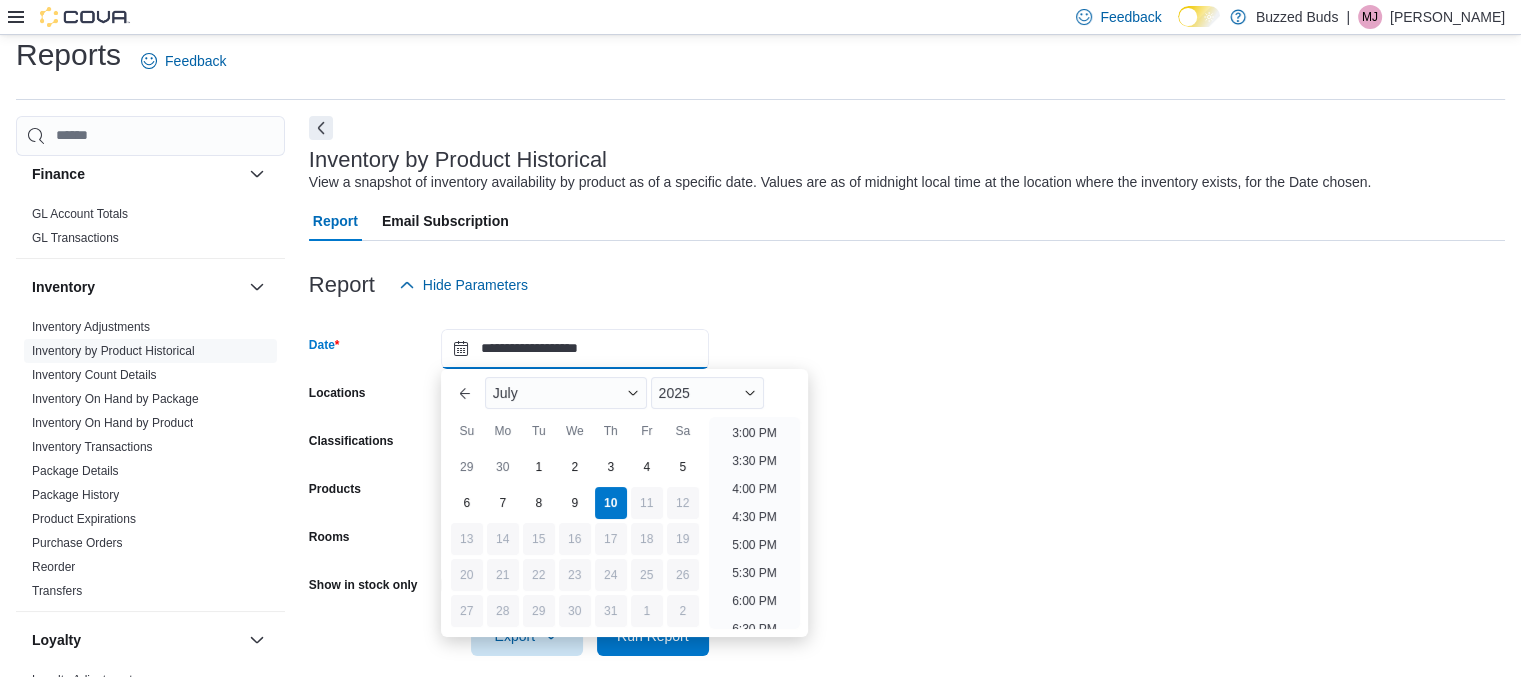 scroll, scrollTop: 851, scrollLeft: 0, axis: vertical 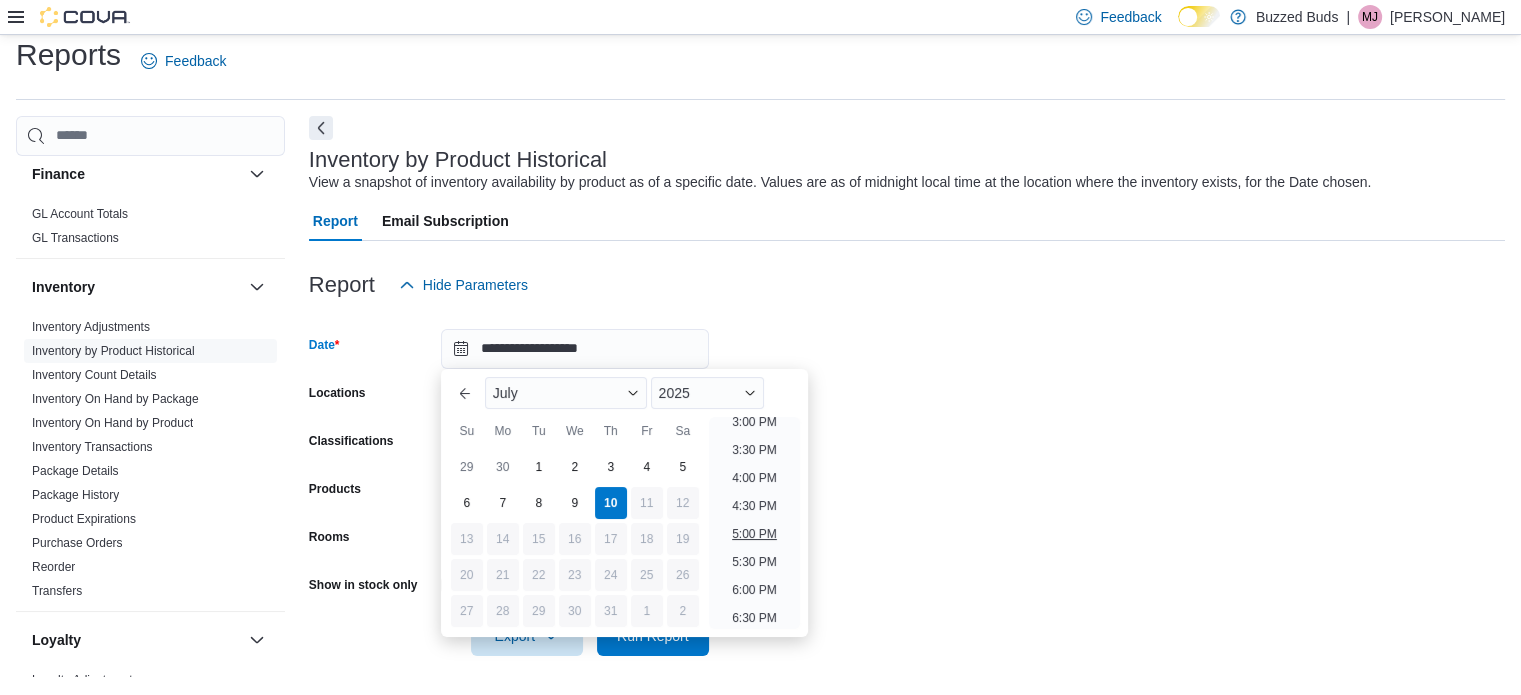 click on "5:00 PM" at bounding box center [754, 534] 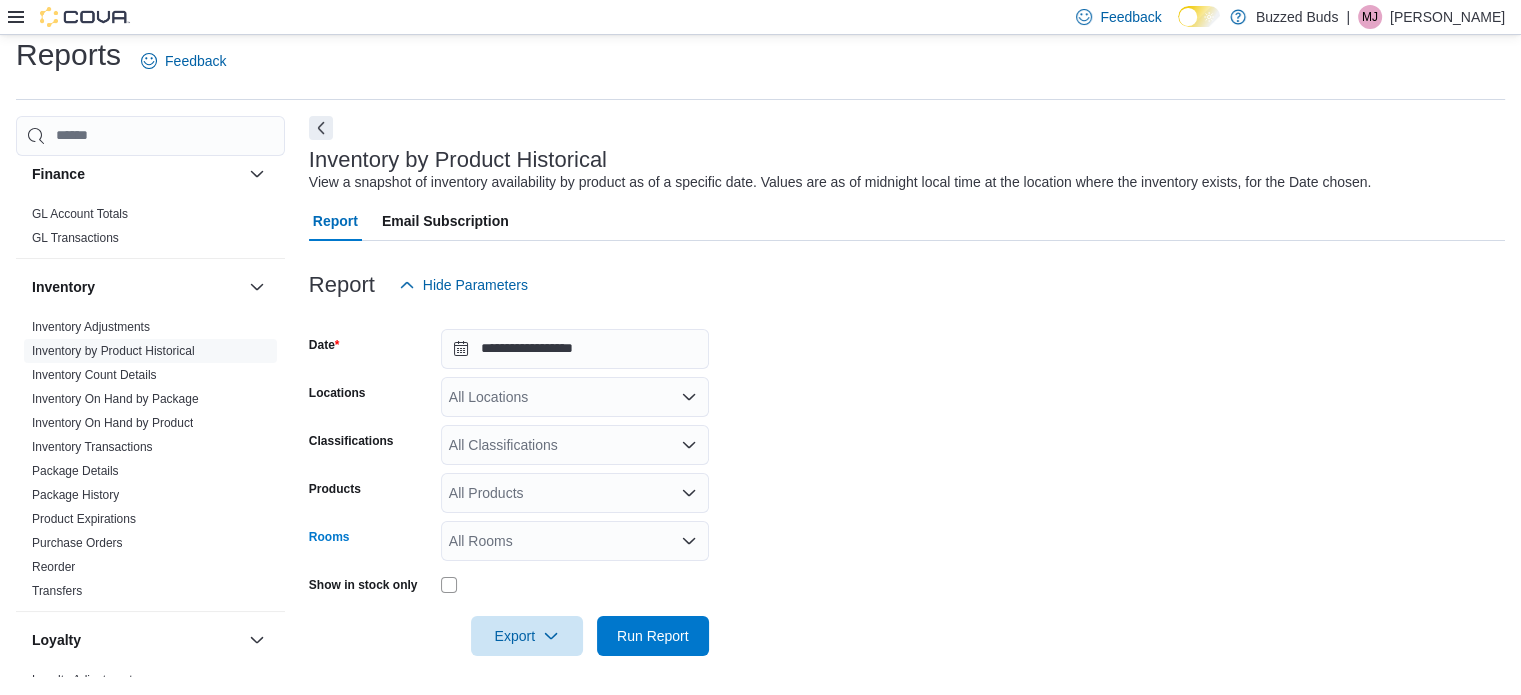 click on "All Rooms" at bounding box center [575, 541] 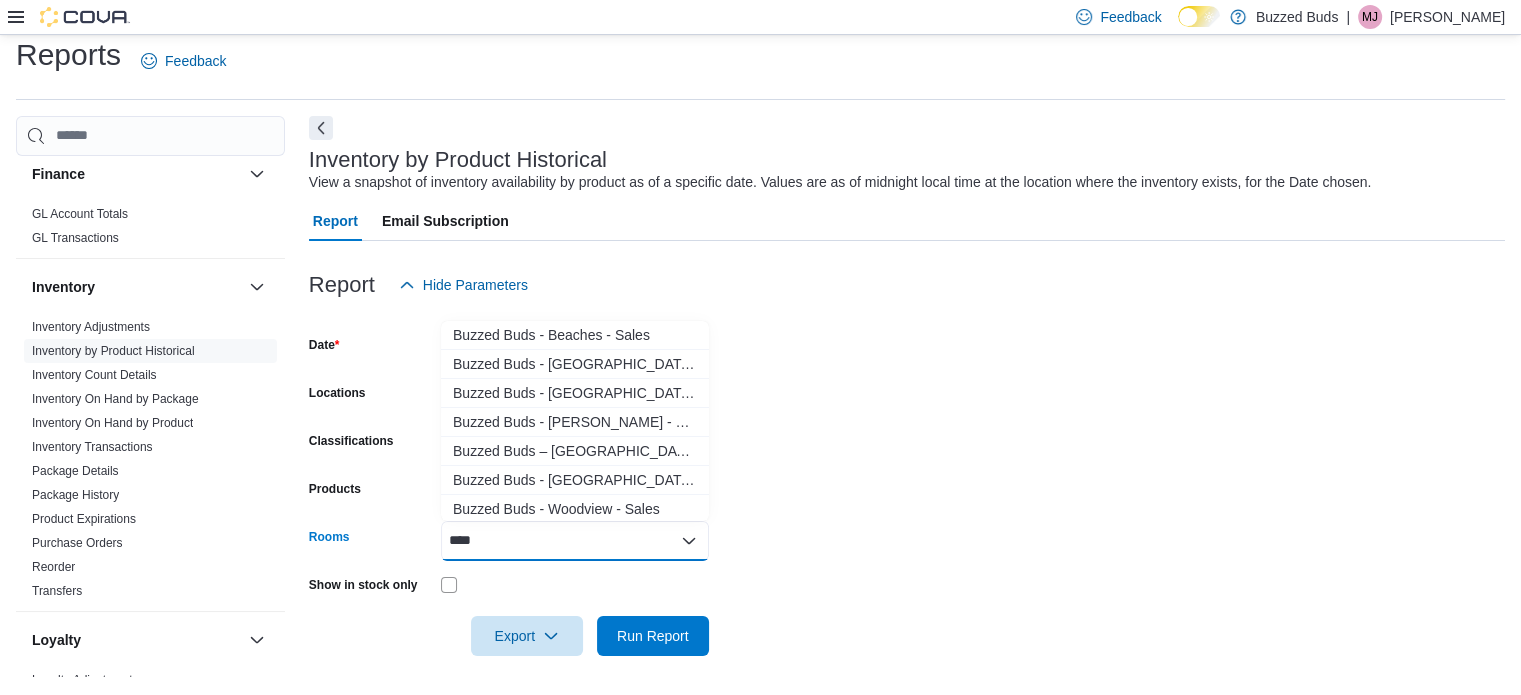 type on "*****" 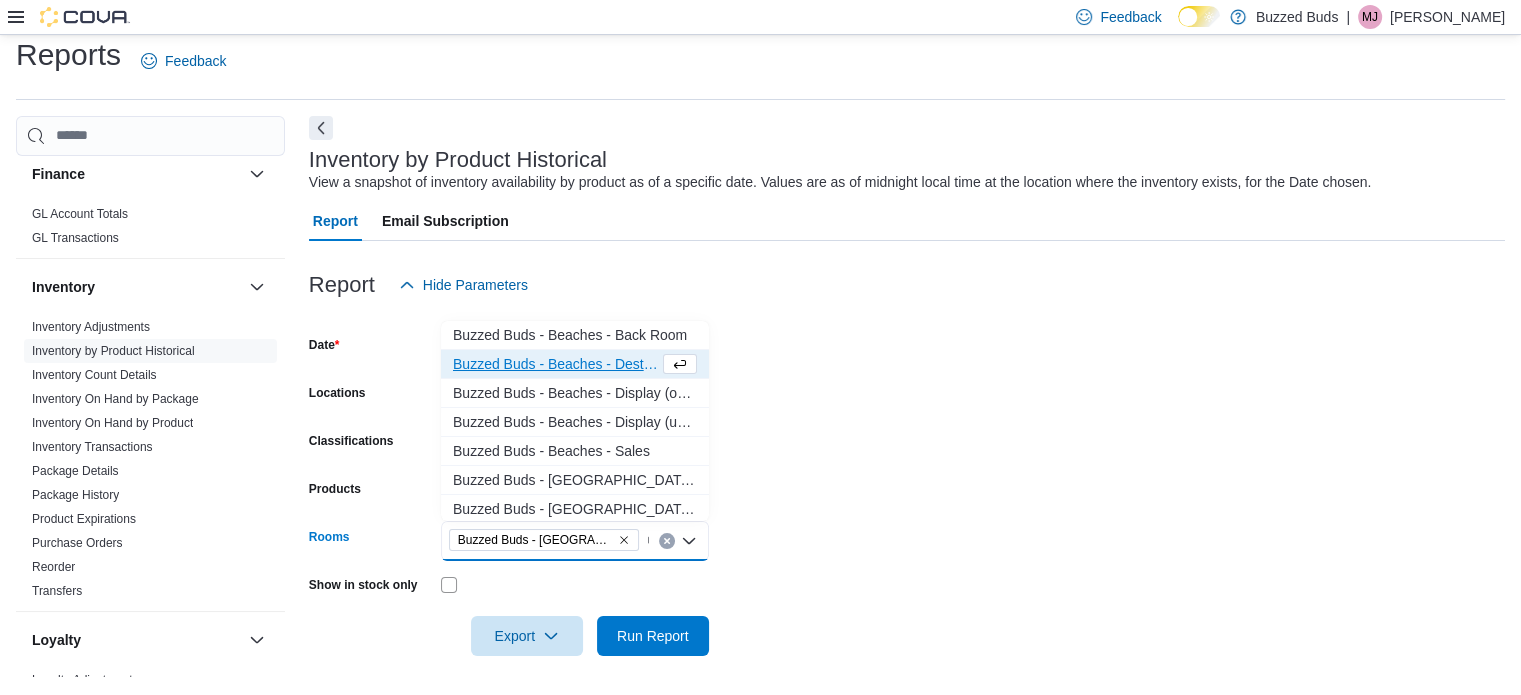 type on "***" 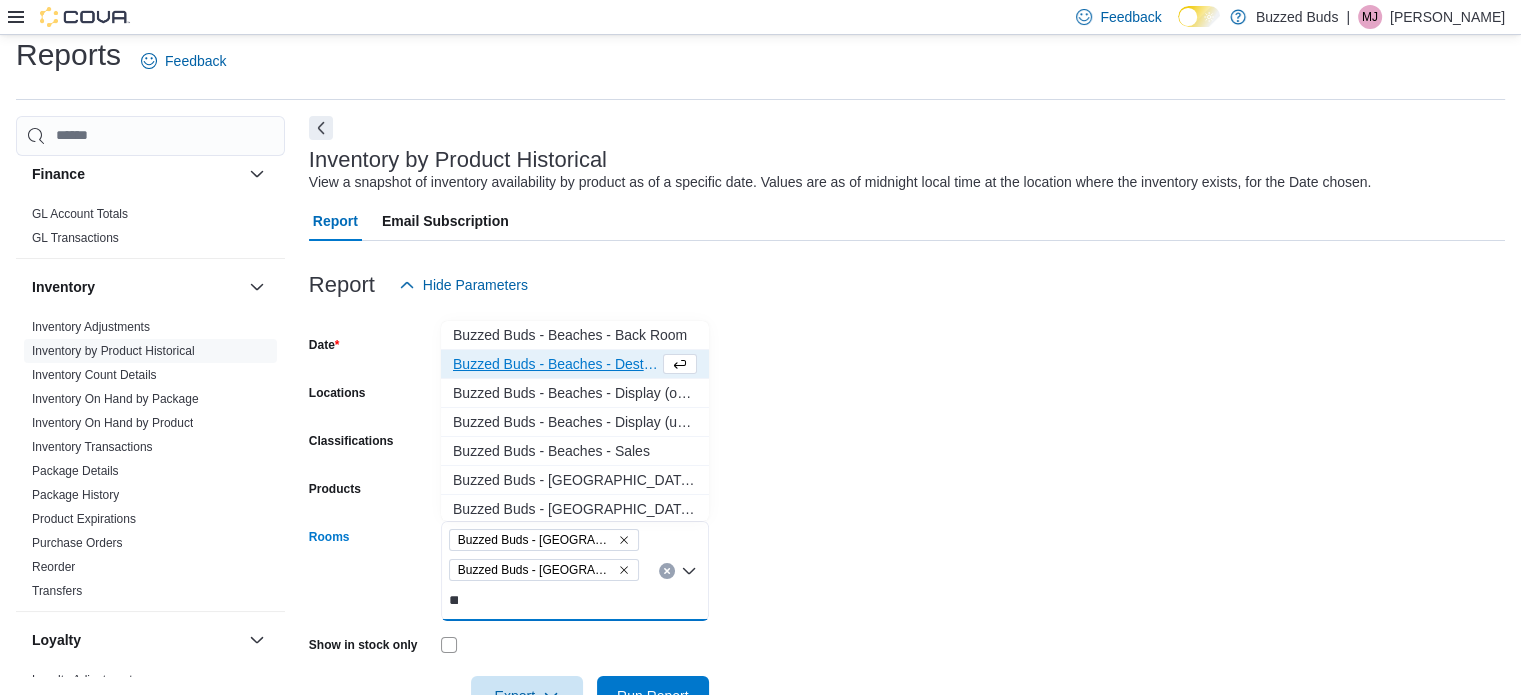 type on "***" 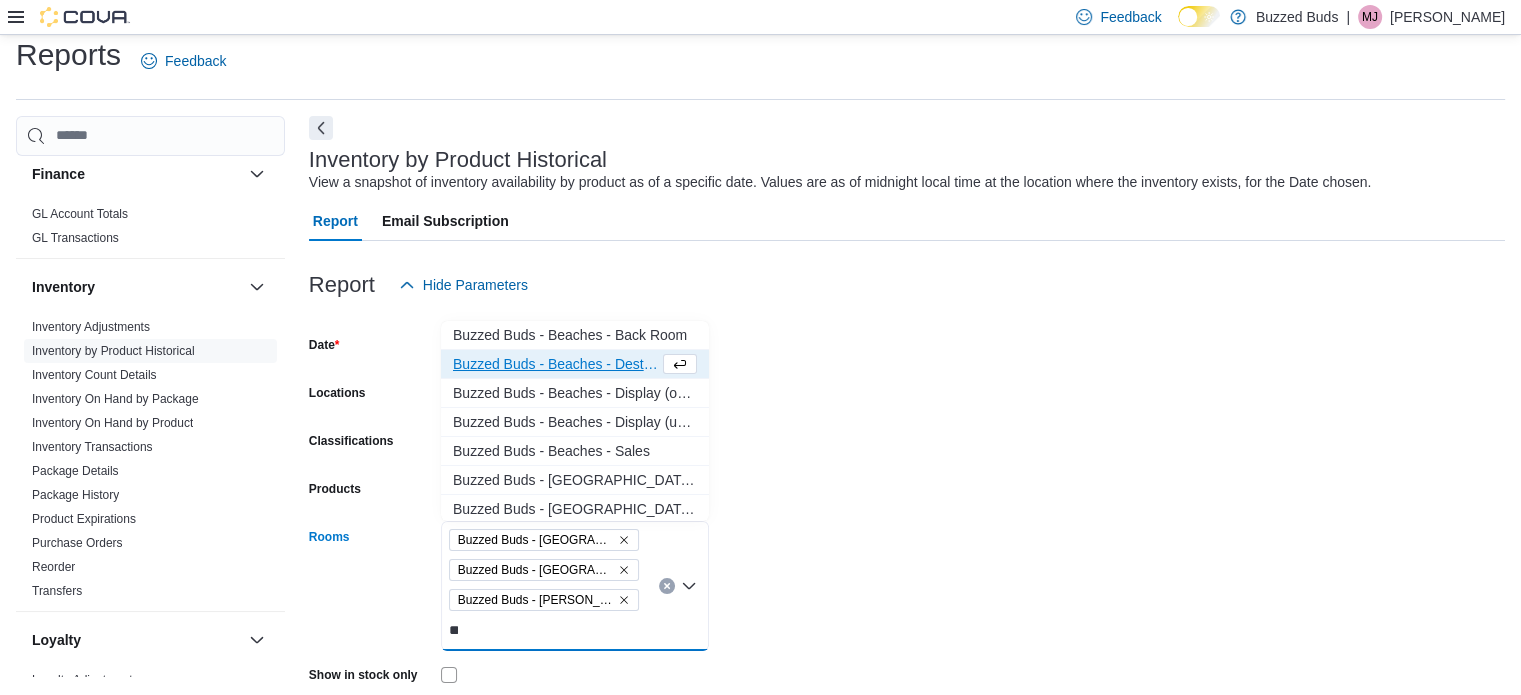 type on "***" 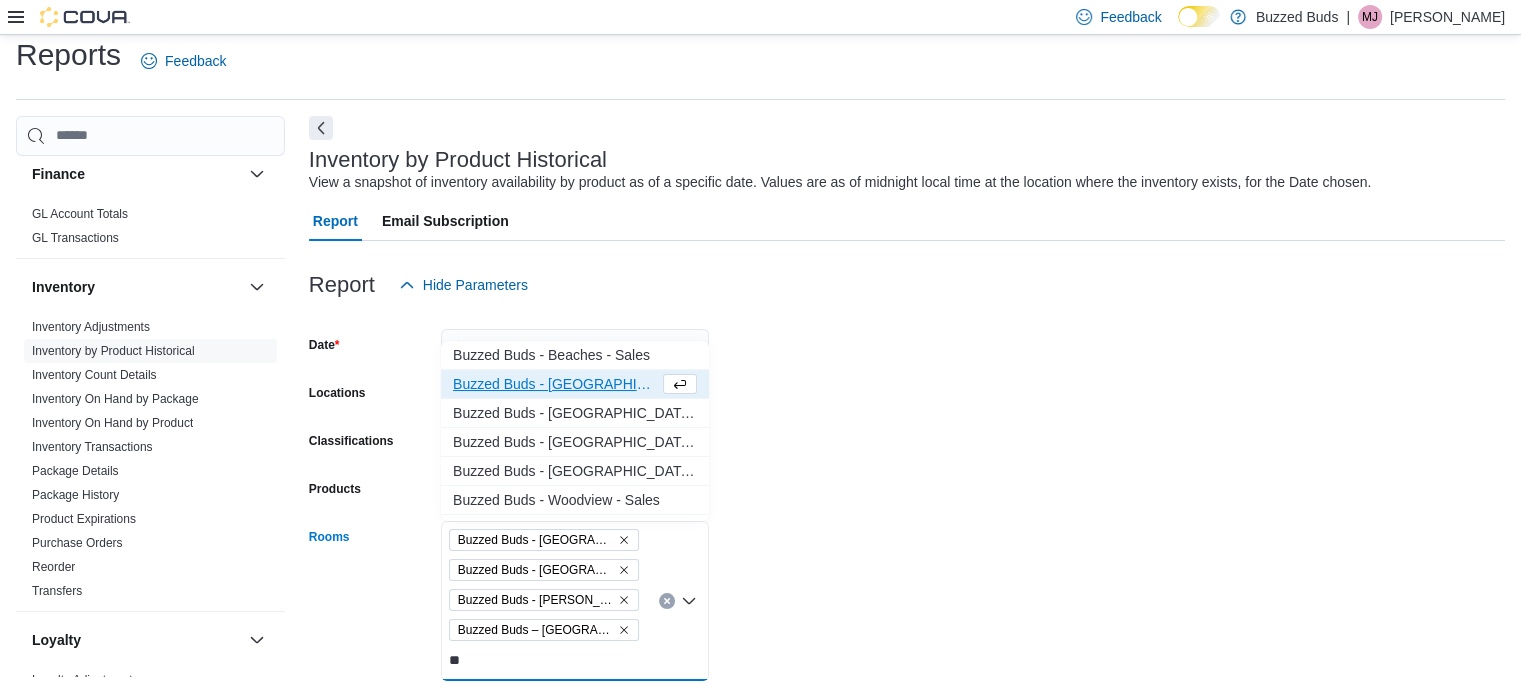 type on "***" 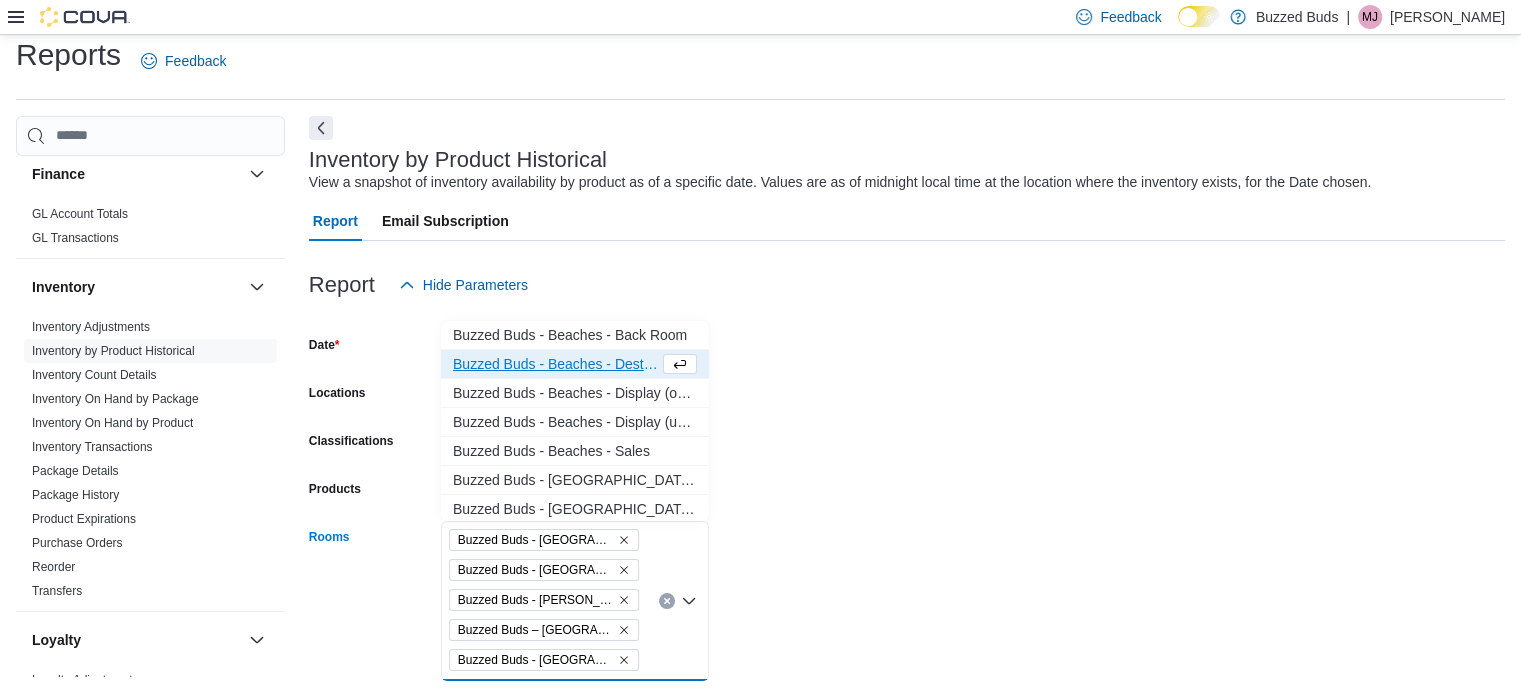 type on "*" 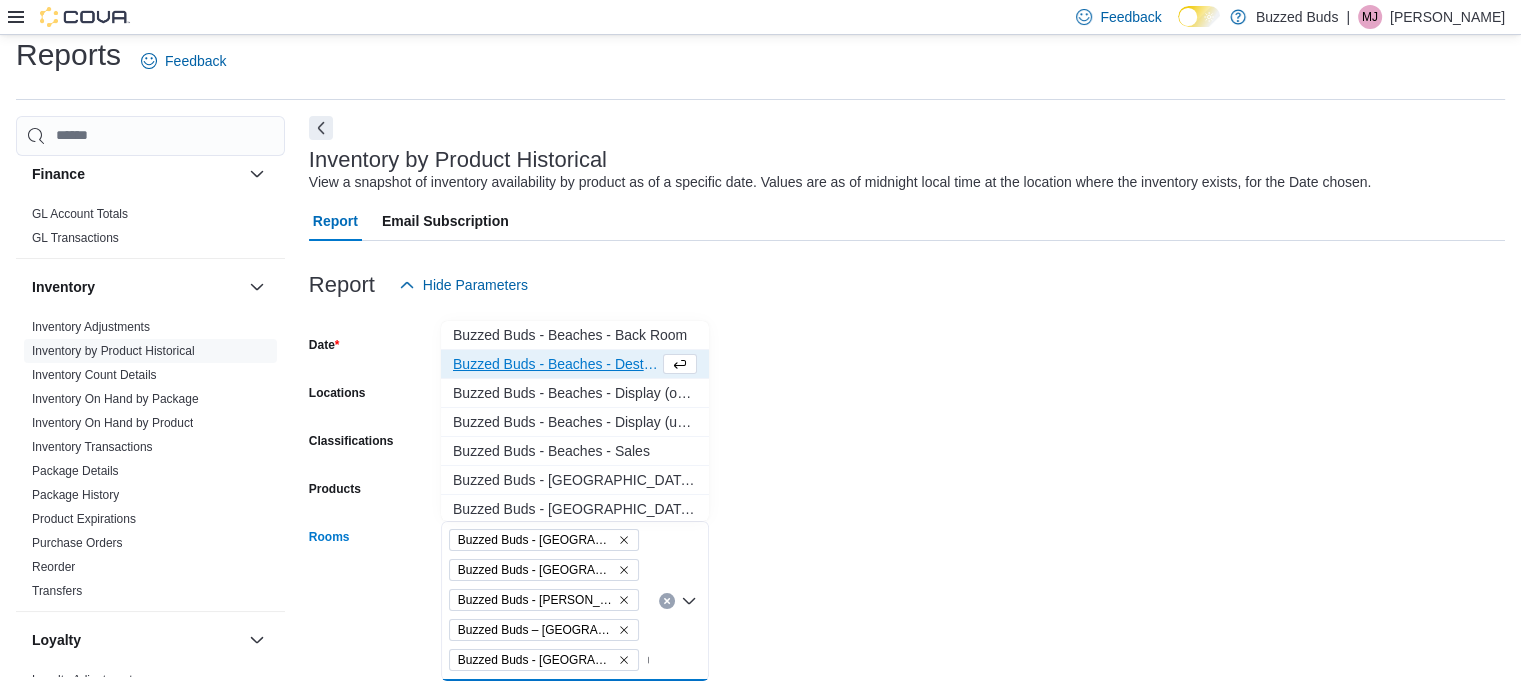 scroll, scrollTop: 19, scrollLeft: 0, axis: vertical 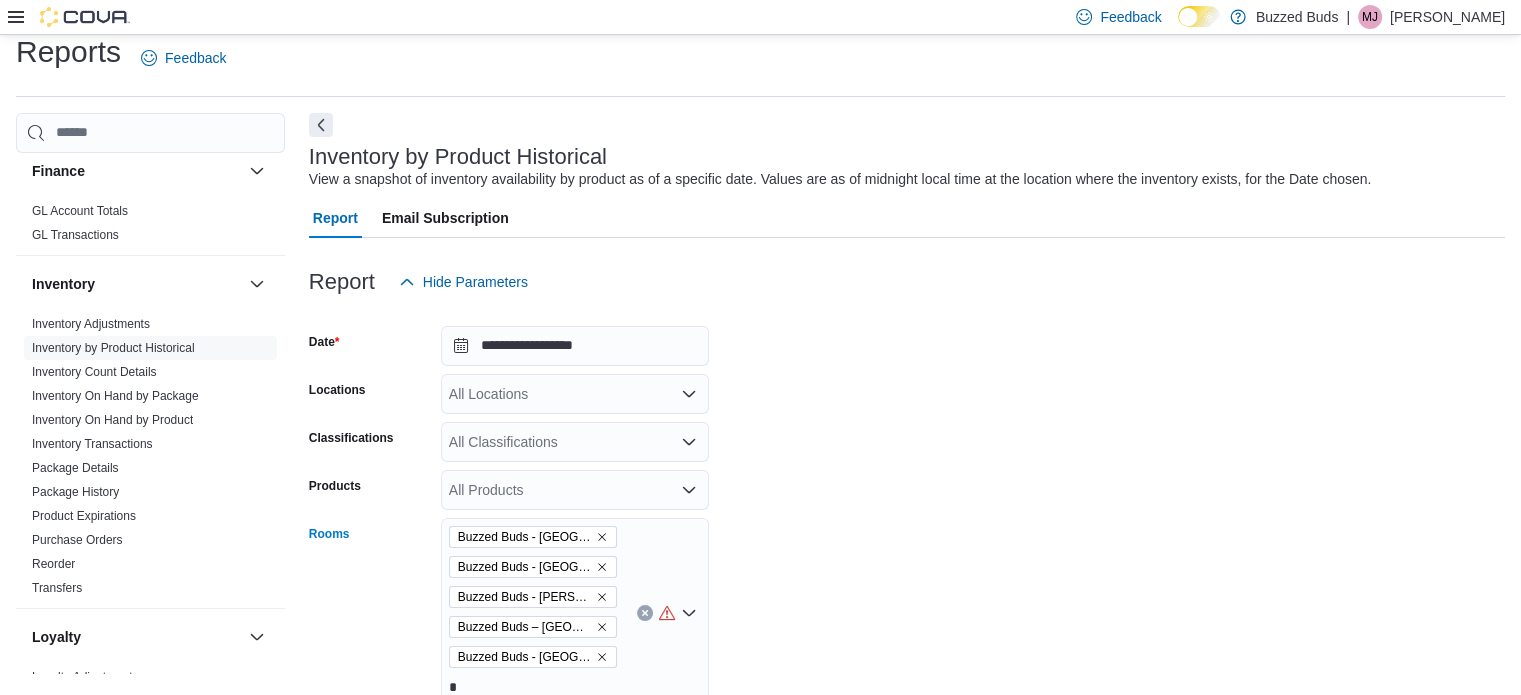 type 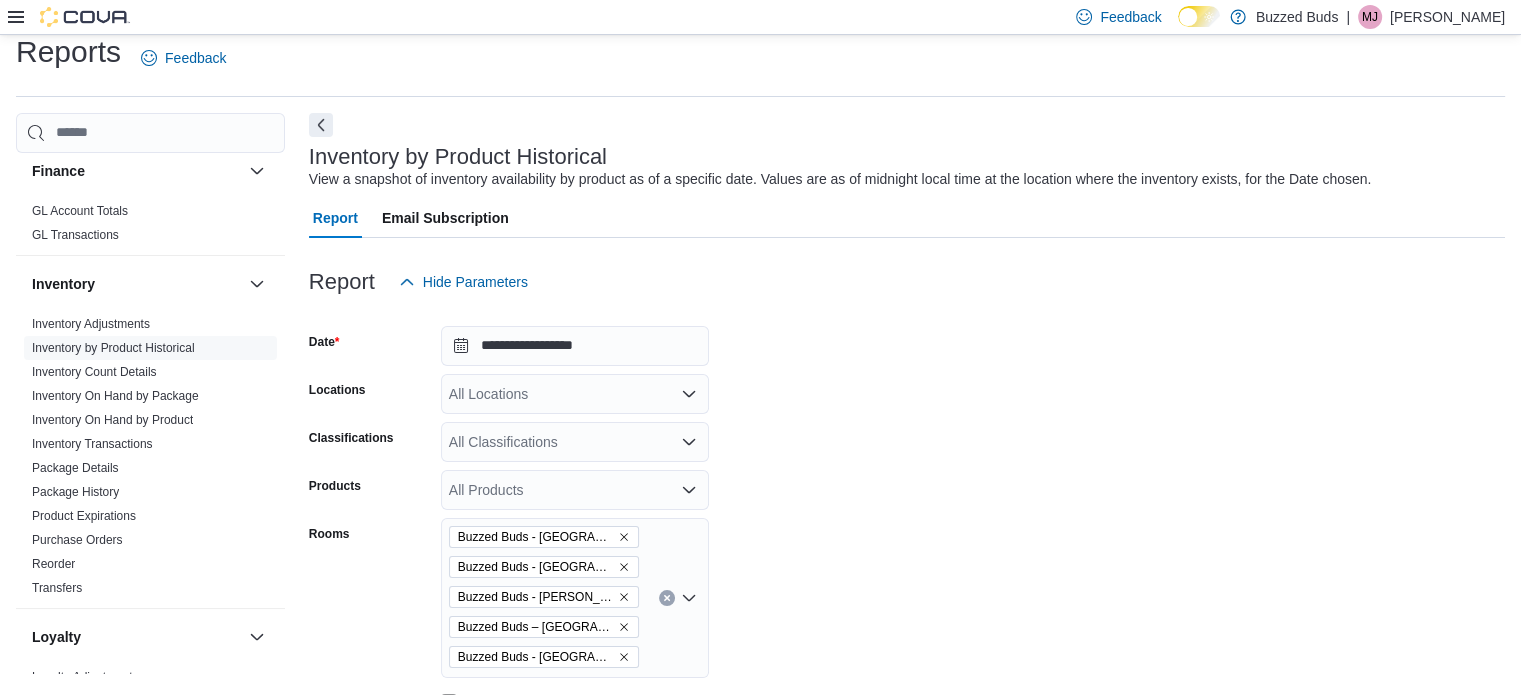 click on "**********" at bounding box center (907, 537) 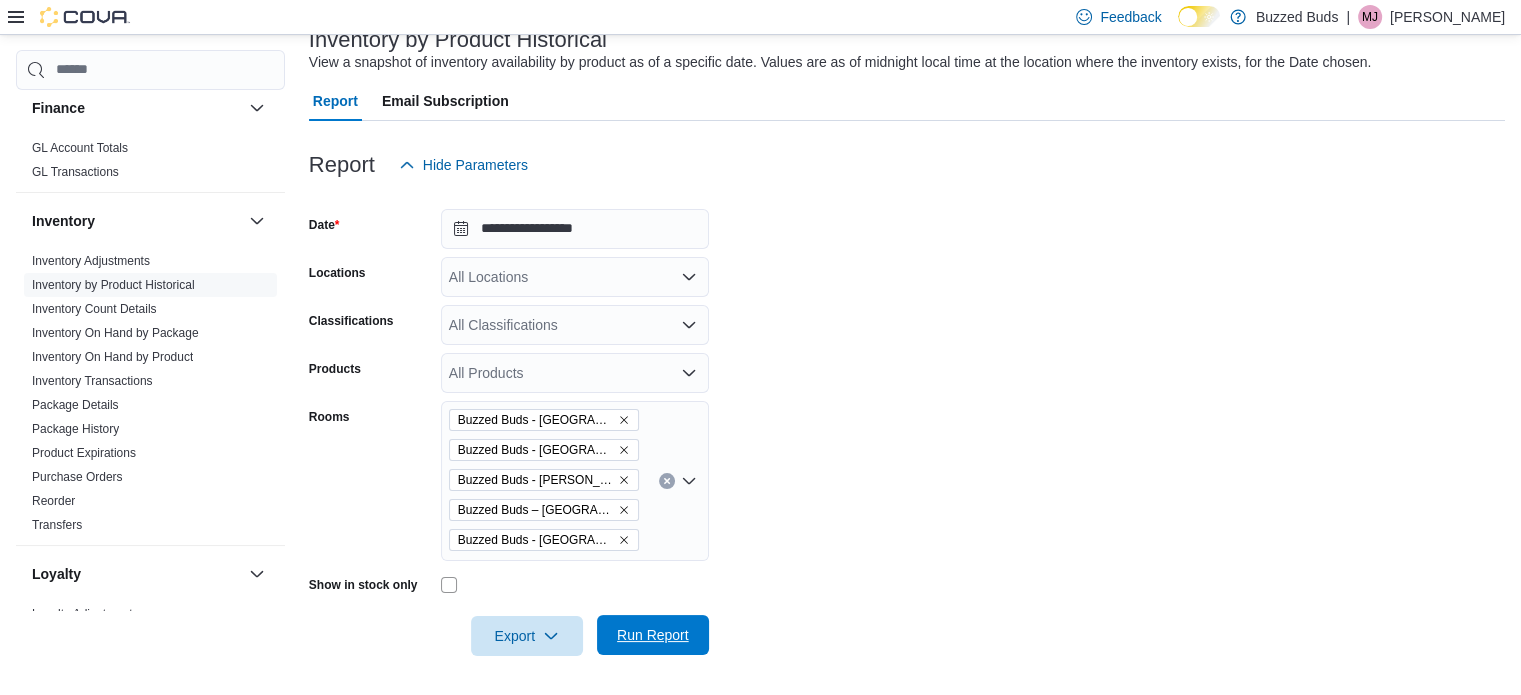 click on "Run Report" at bounding box center (653, 635) 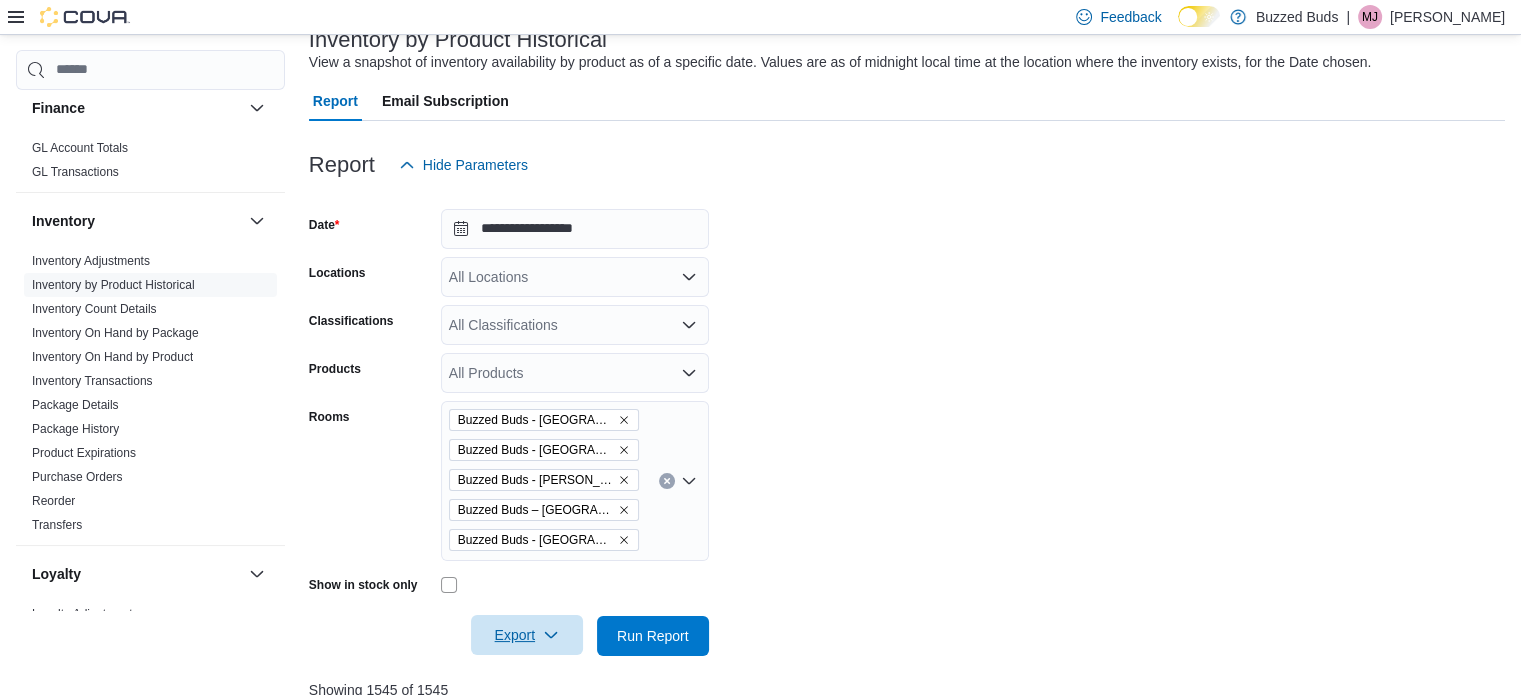 click on "Export" at bounding box center [527, 635] 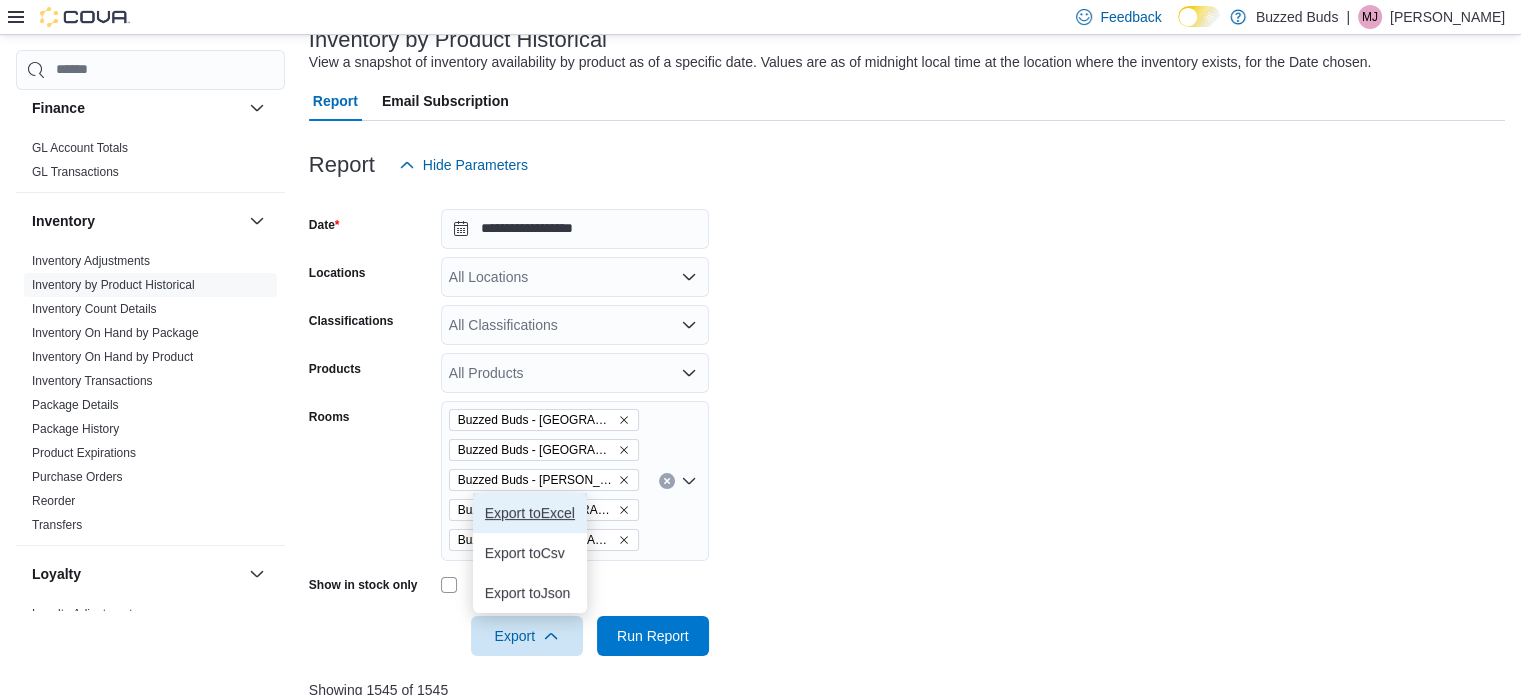 click on "Export to  Excel" at bounding box center (530, 513) 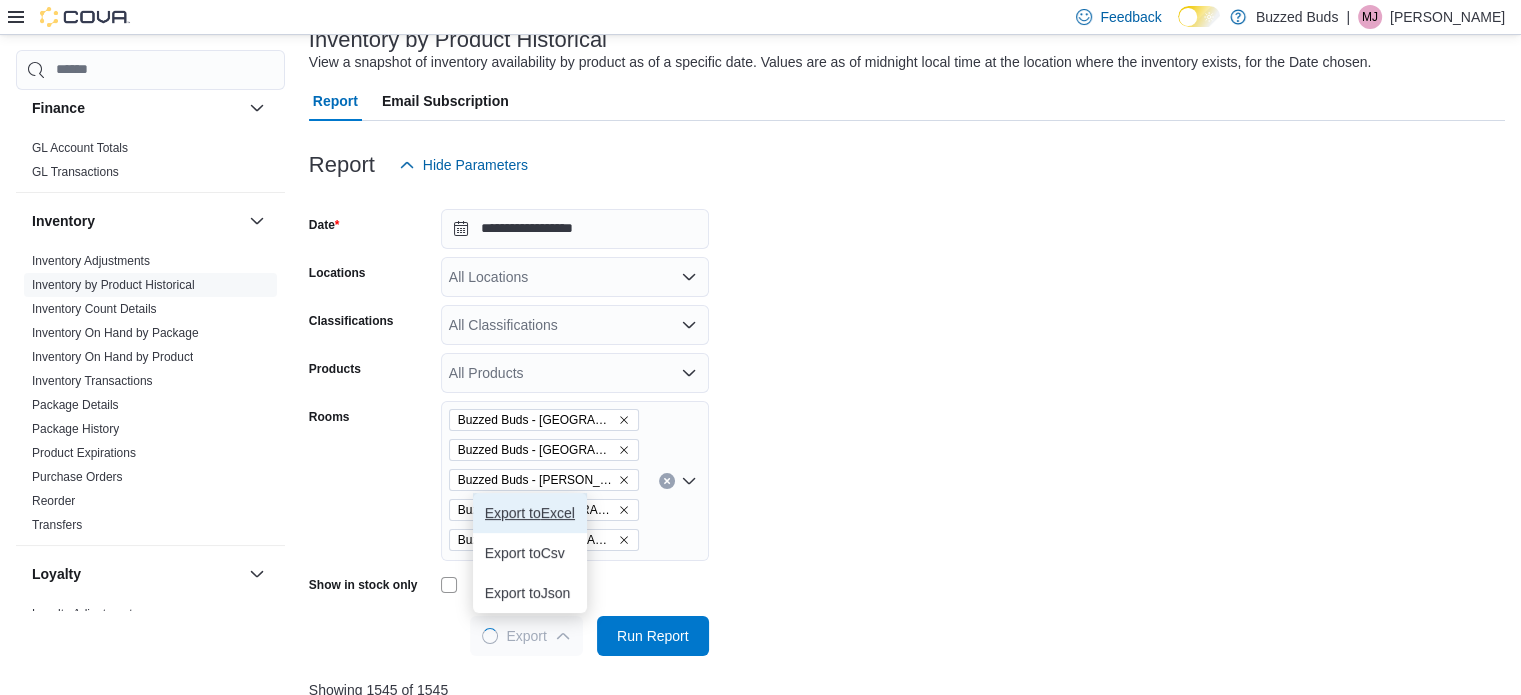 click on "Export to  Excel" at bounding box center (530, 513) 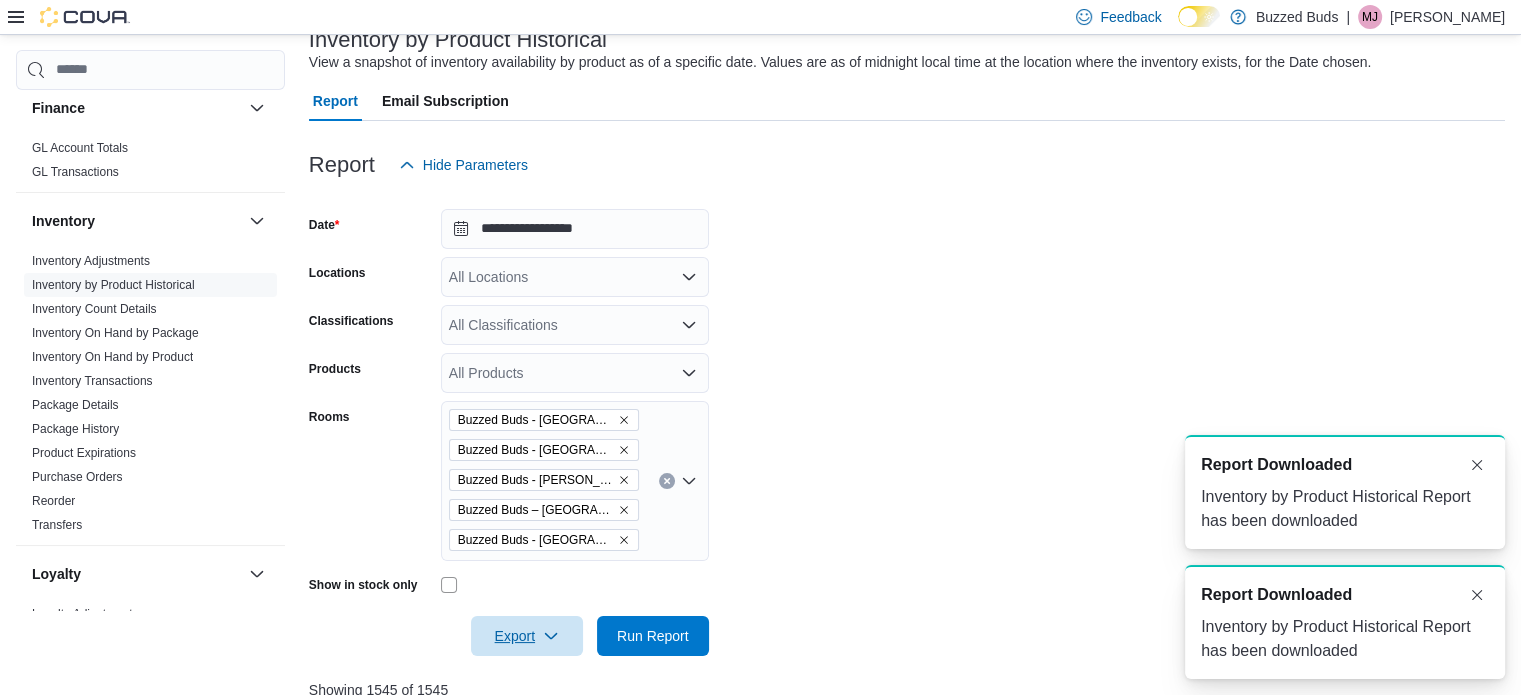 scroll, scrollTop: 0, scrollLeft: 0, axis: both 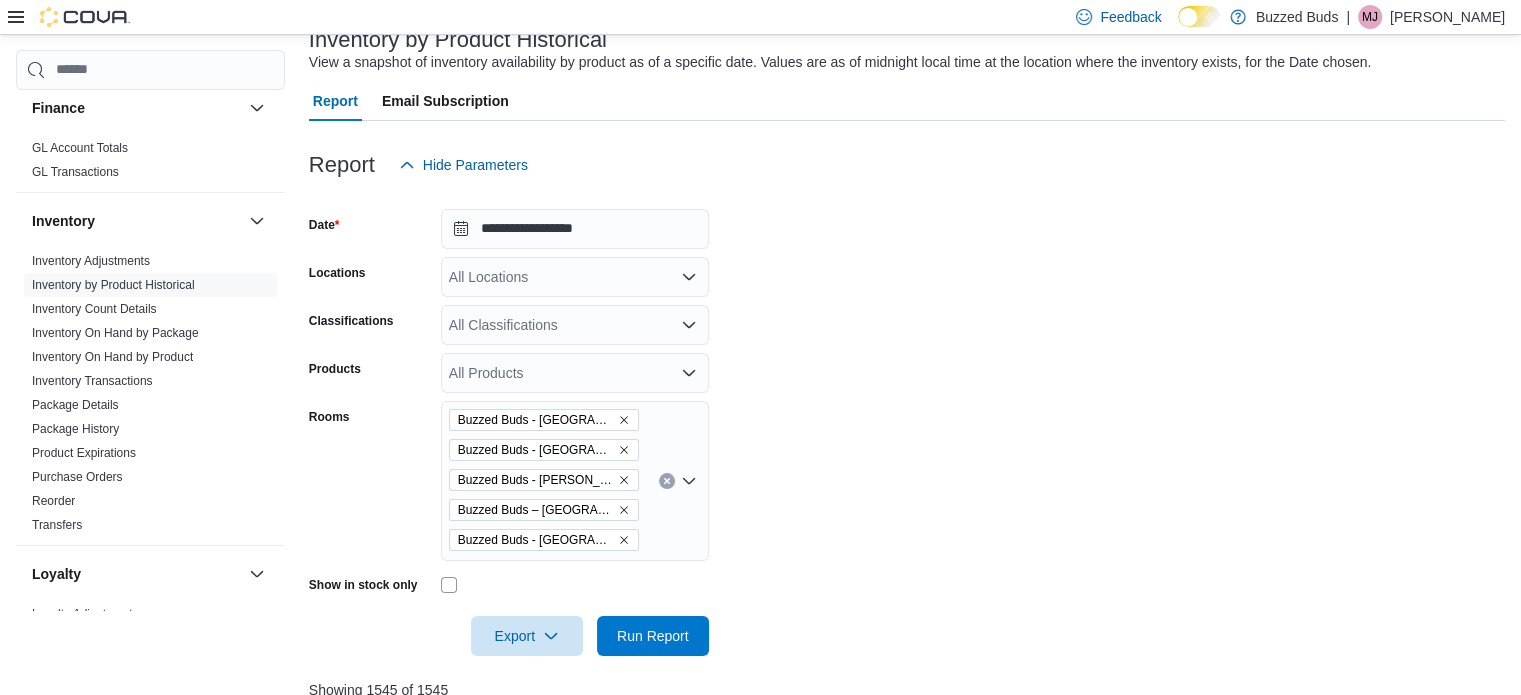 click on "**********" at bounding box center [907, 420] 